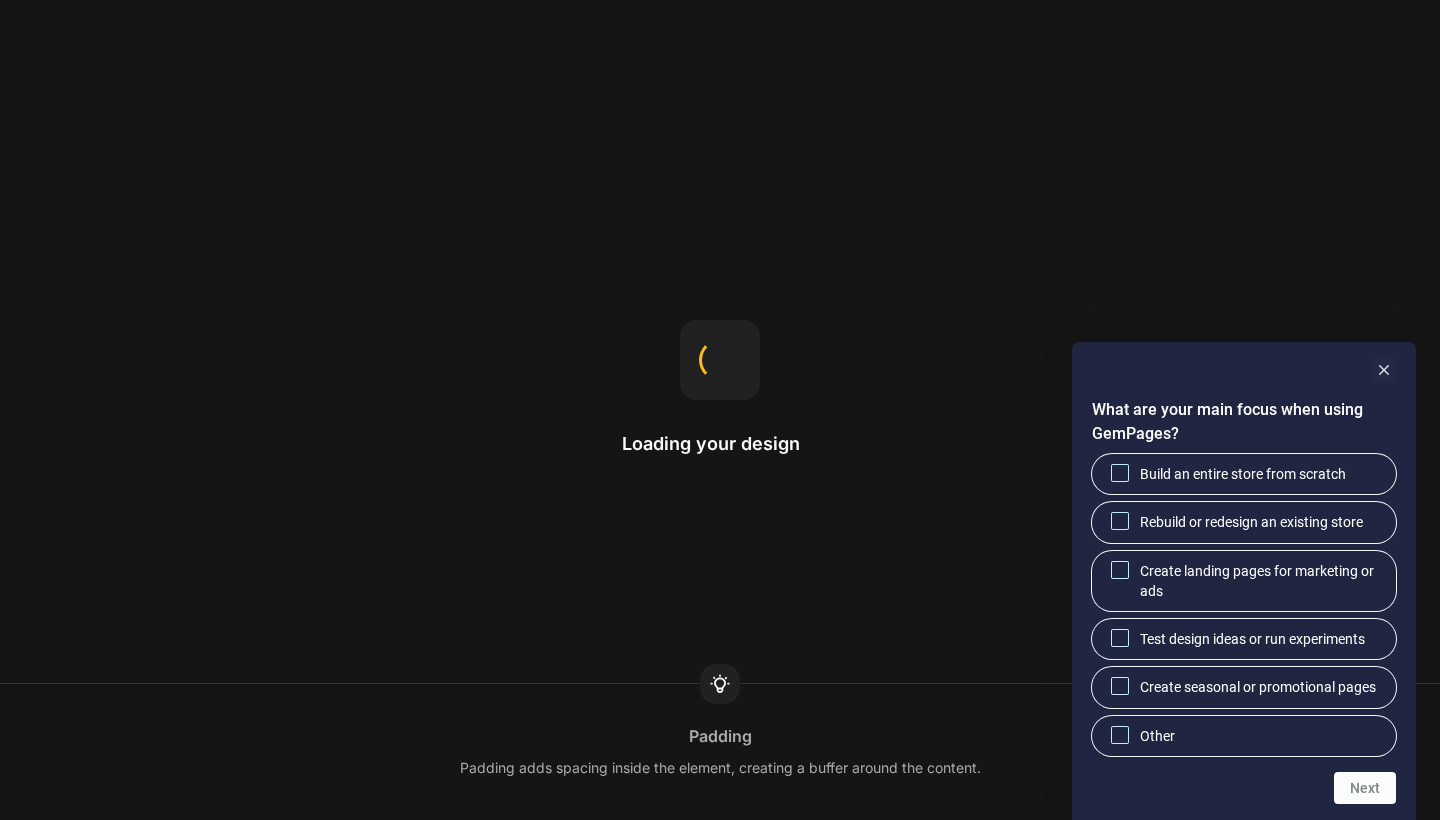 scroll, scrollTop: 0, scrollLeft: 0, axis: both 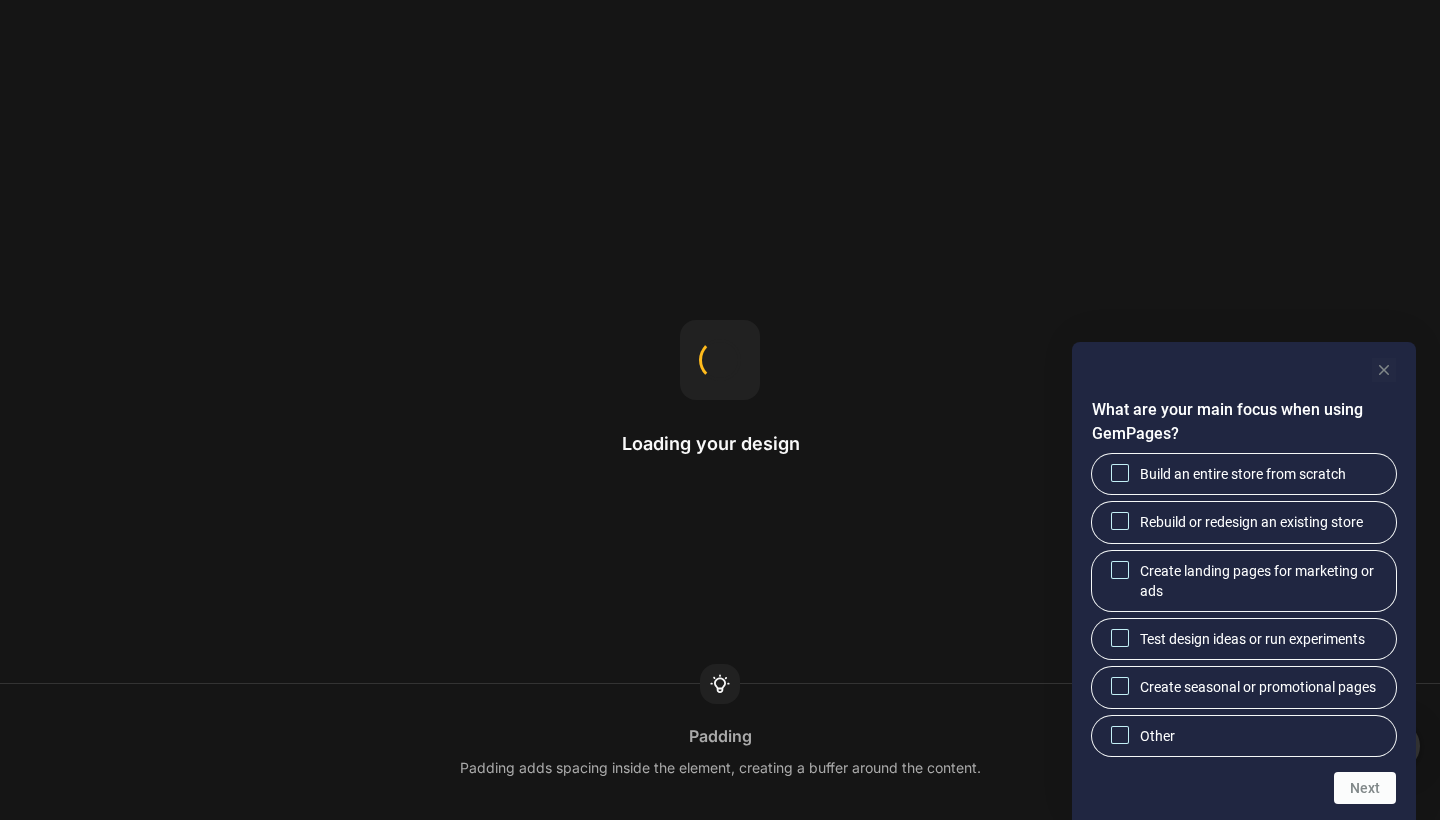 click 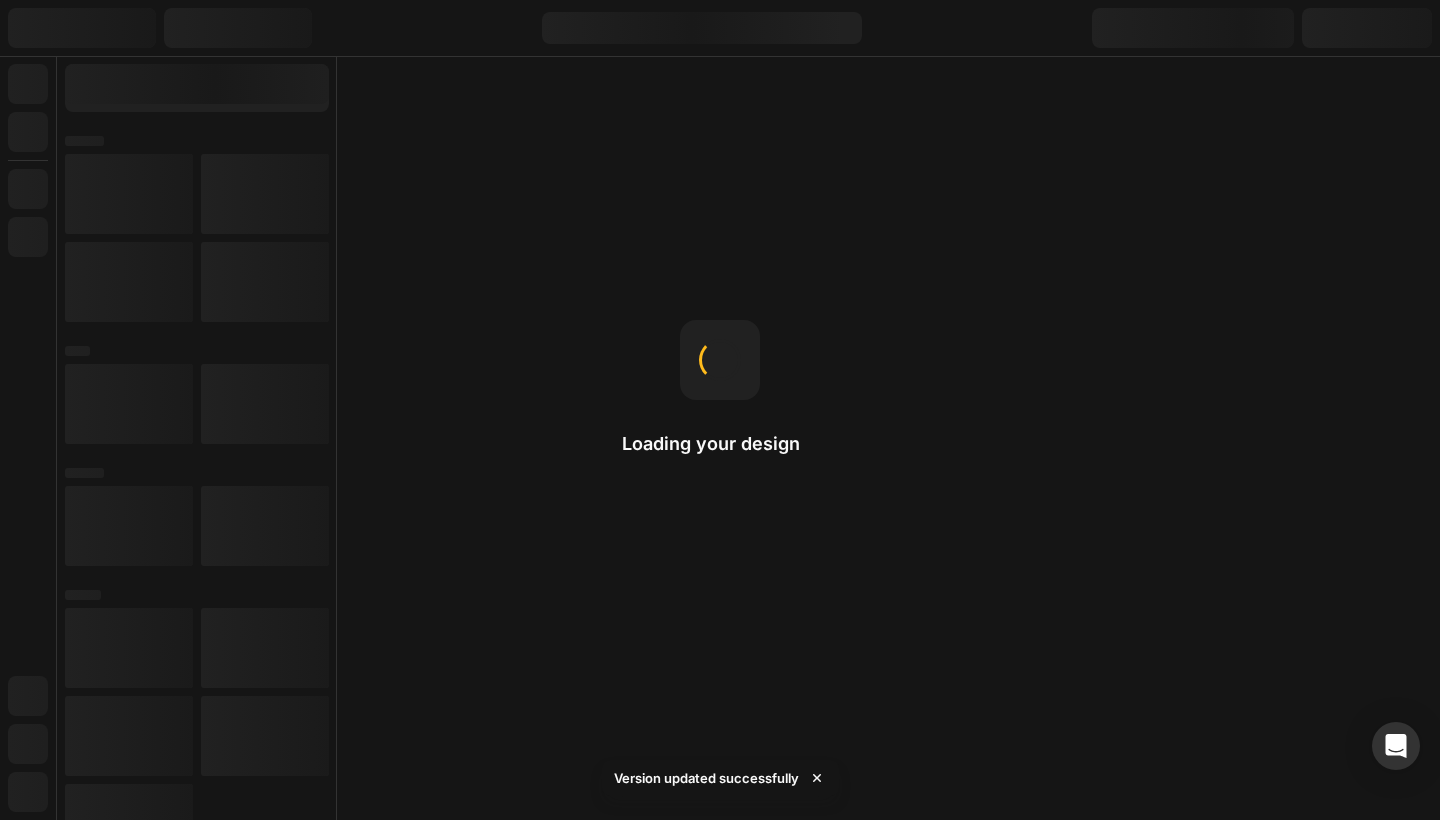 scroll, scrollTop: 0, scrollLeft: 0, axis: both 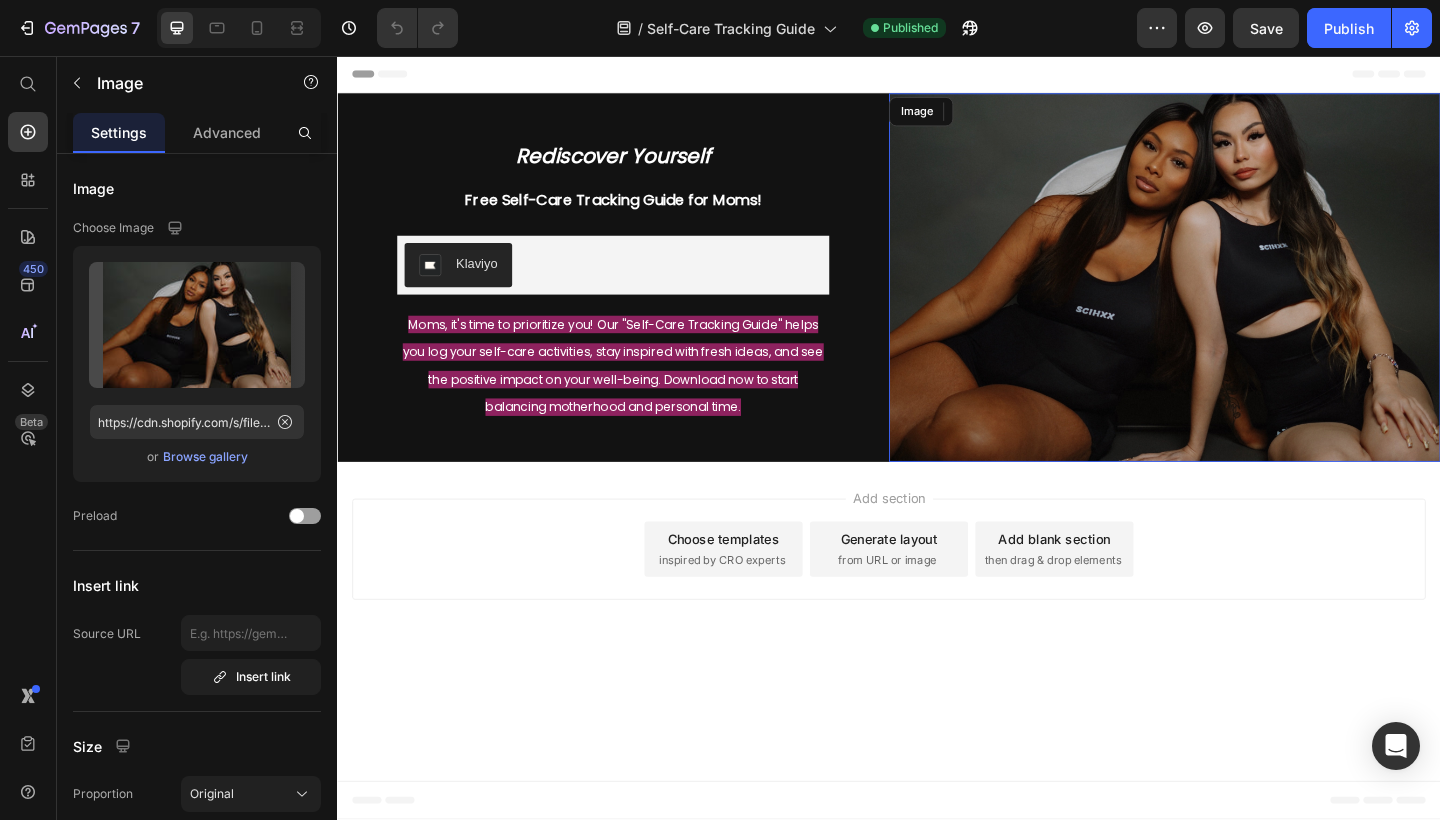 click at bounding box center [1237, 297] 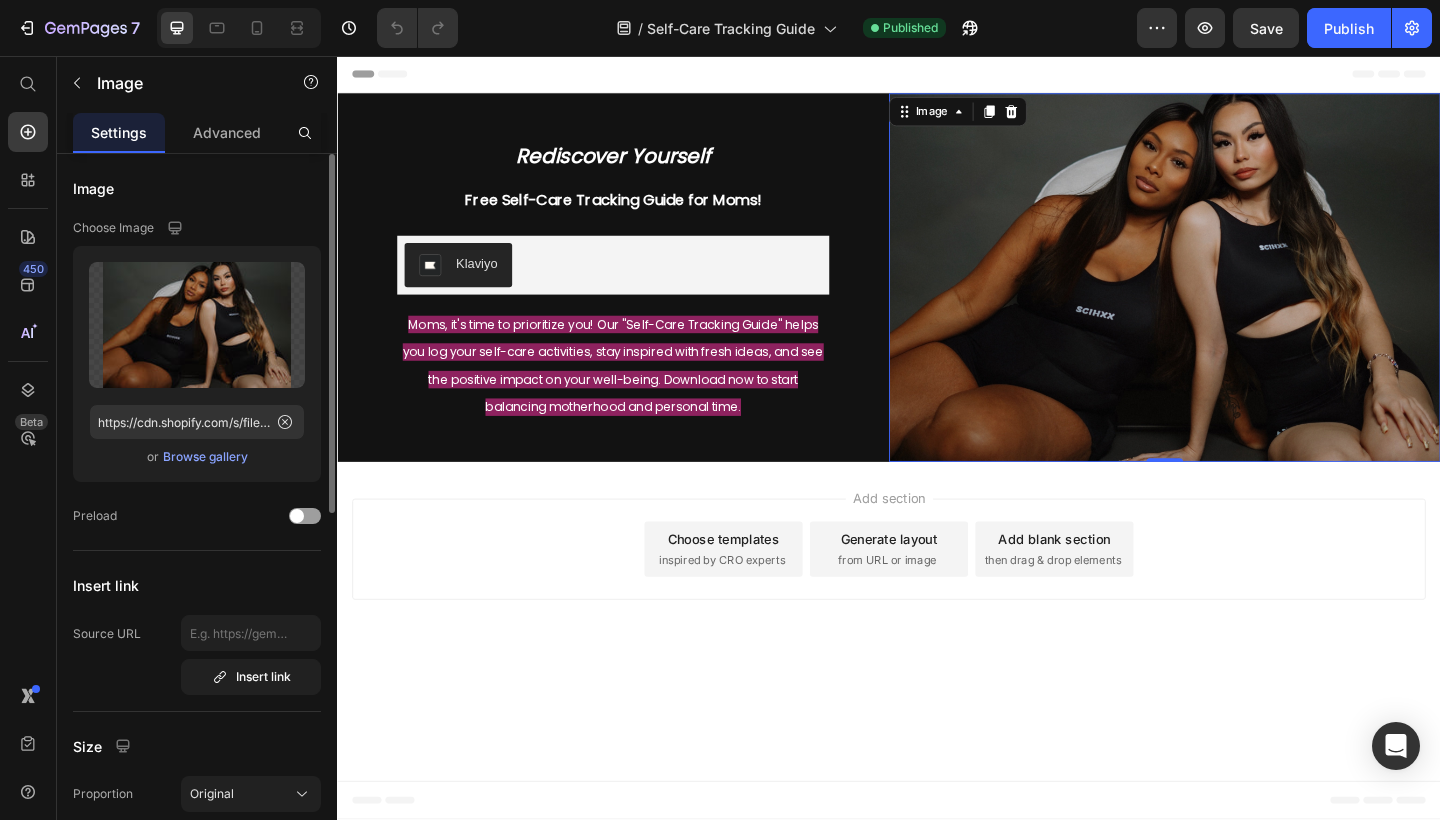 click on "Browse gallery" at bounding box center [205, 457] 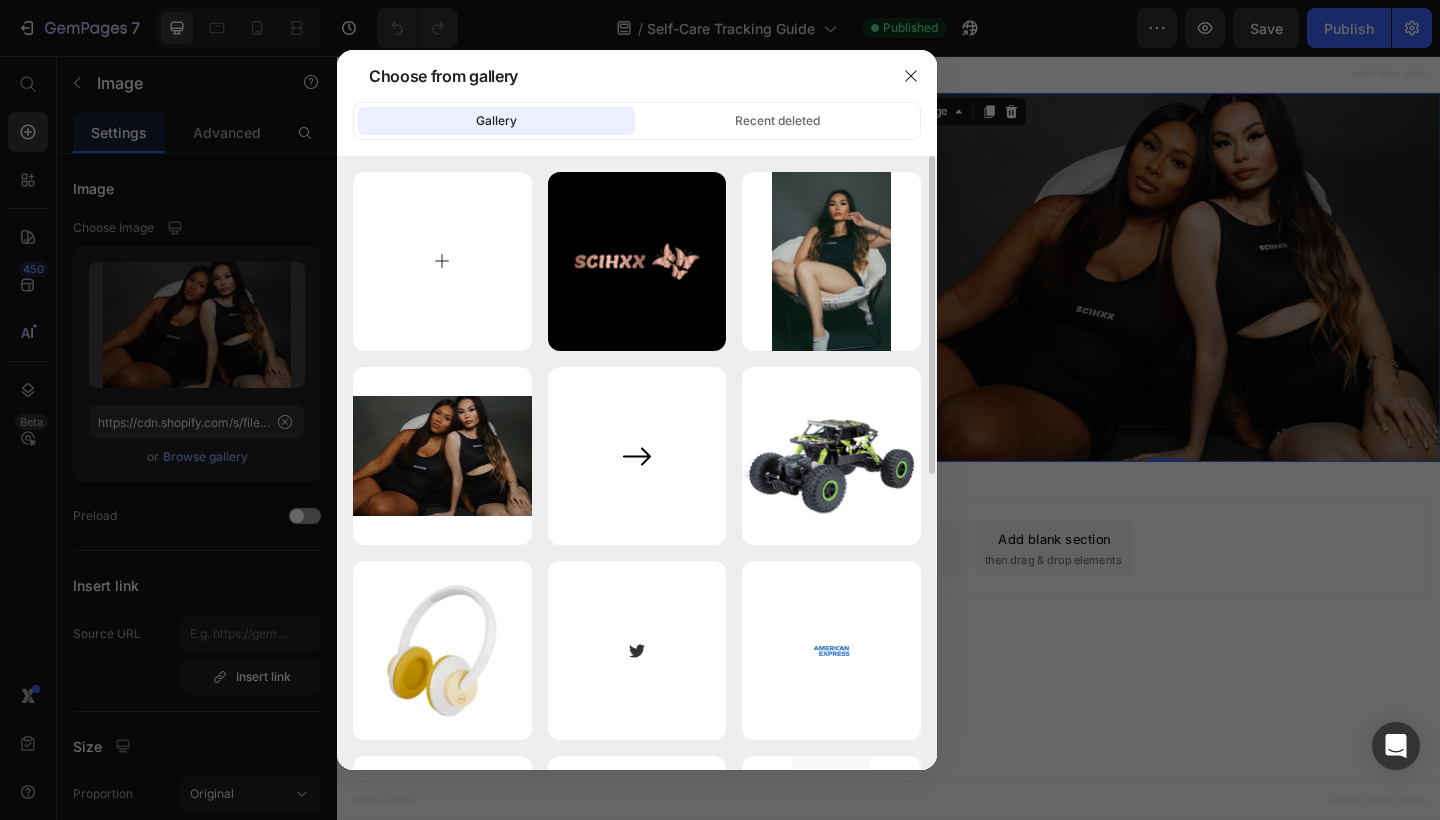 click at bounding box center (442, 261) 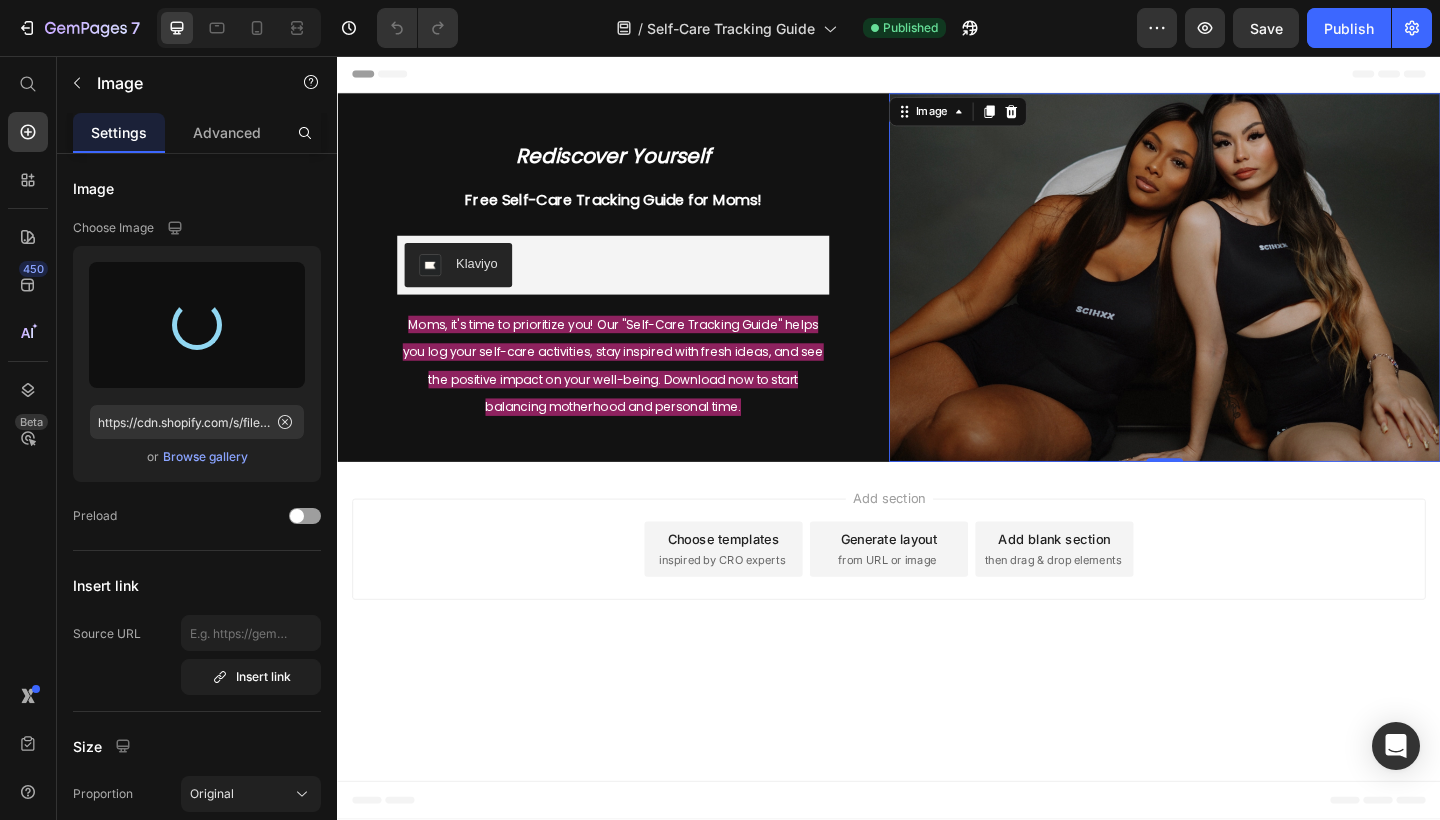 type on "https://cdn.shopify.com/s/files/1/0675/1911/9638/files/gempages_516632651700896936-97a21ee6-6287-476d-83c9-2f6f1cb26299.jpg" 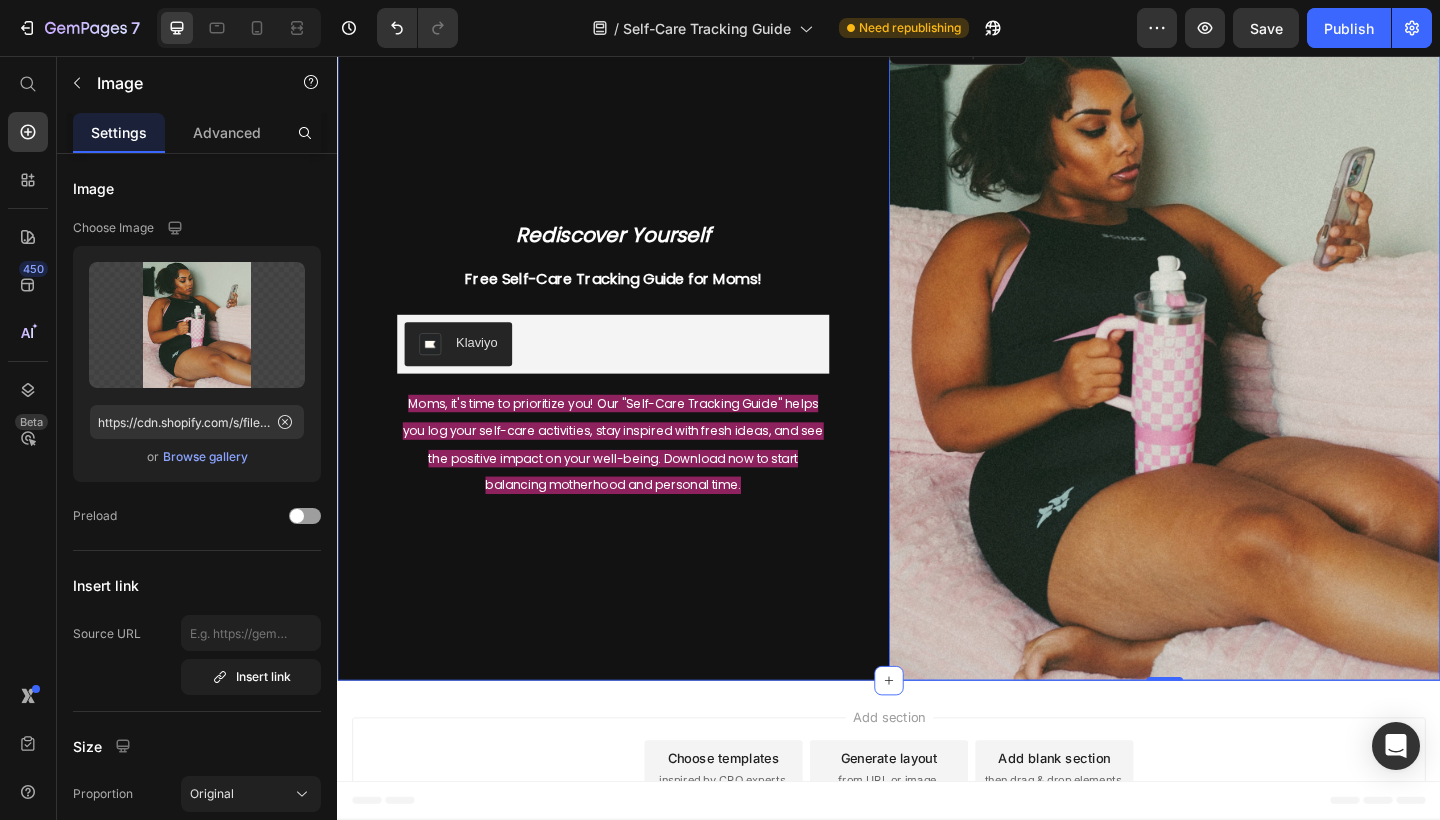 scroll, scrollTop: 76, scrollLeft: 0, axis: vertical 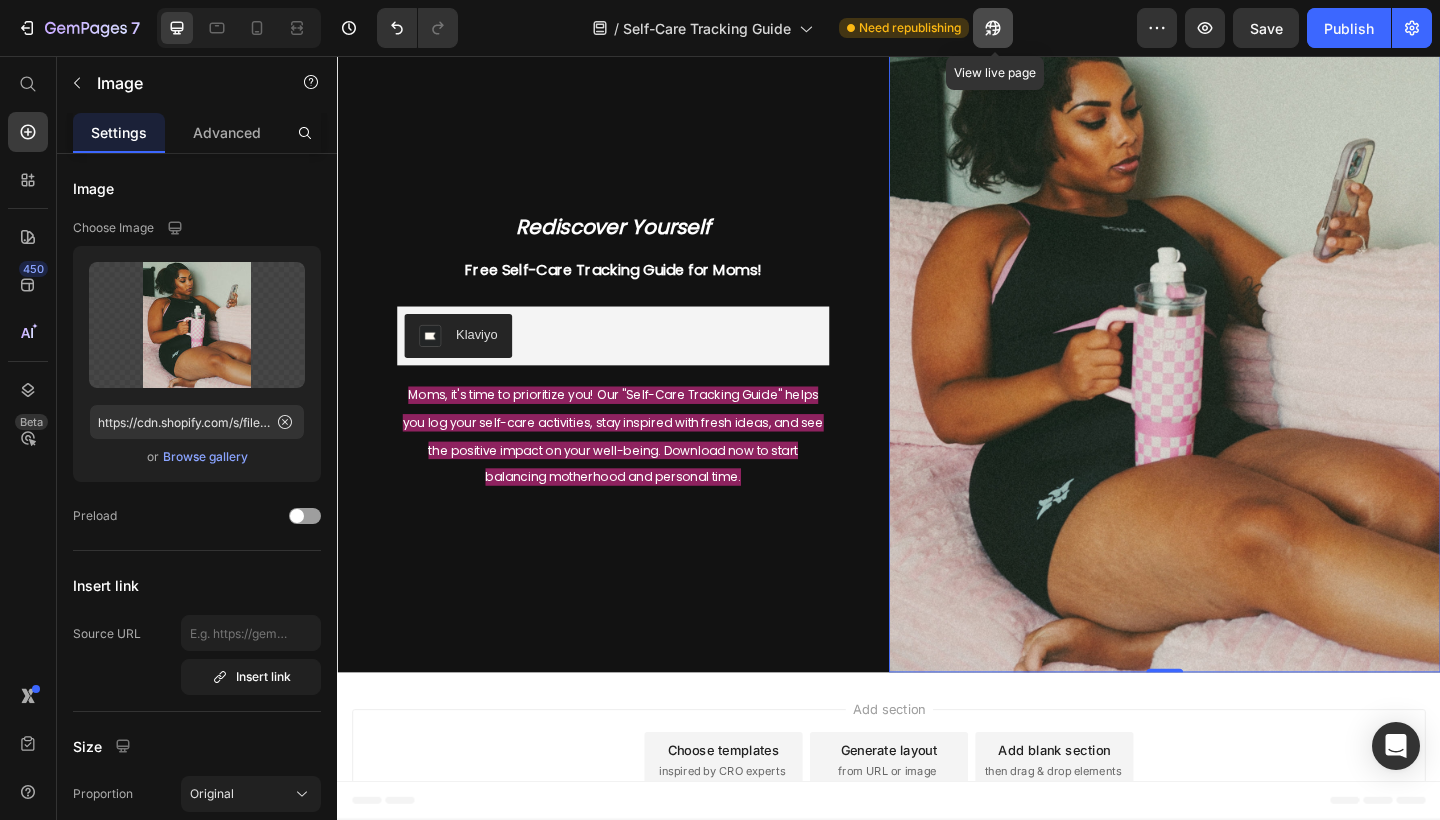 click 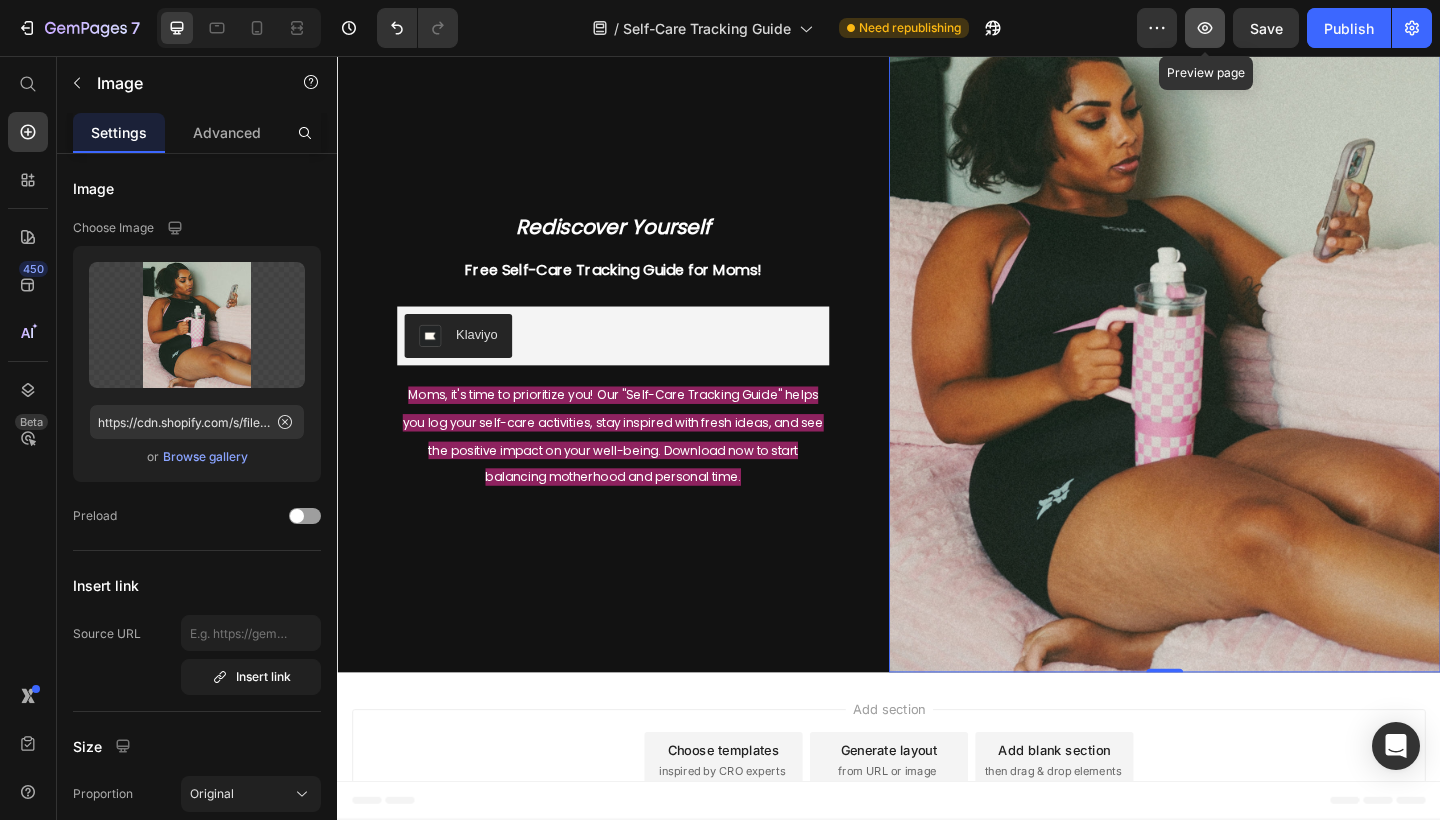 click 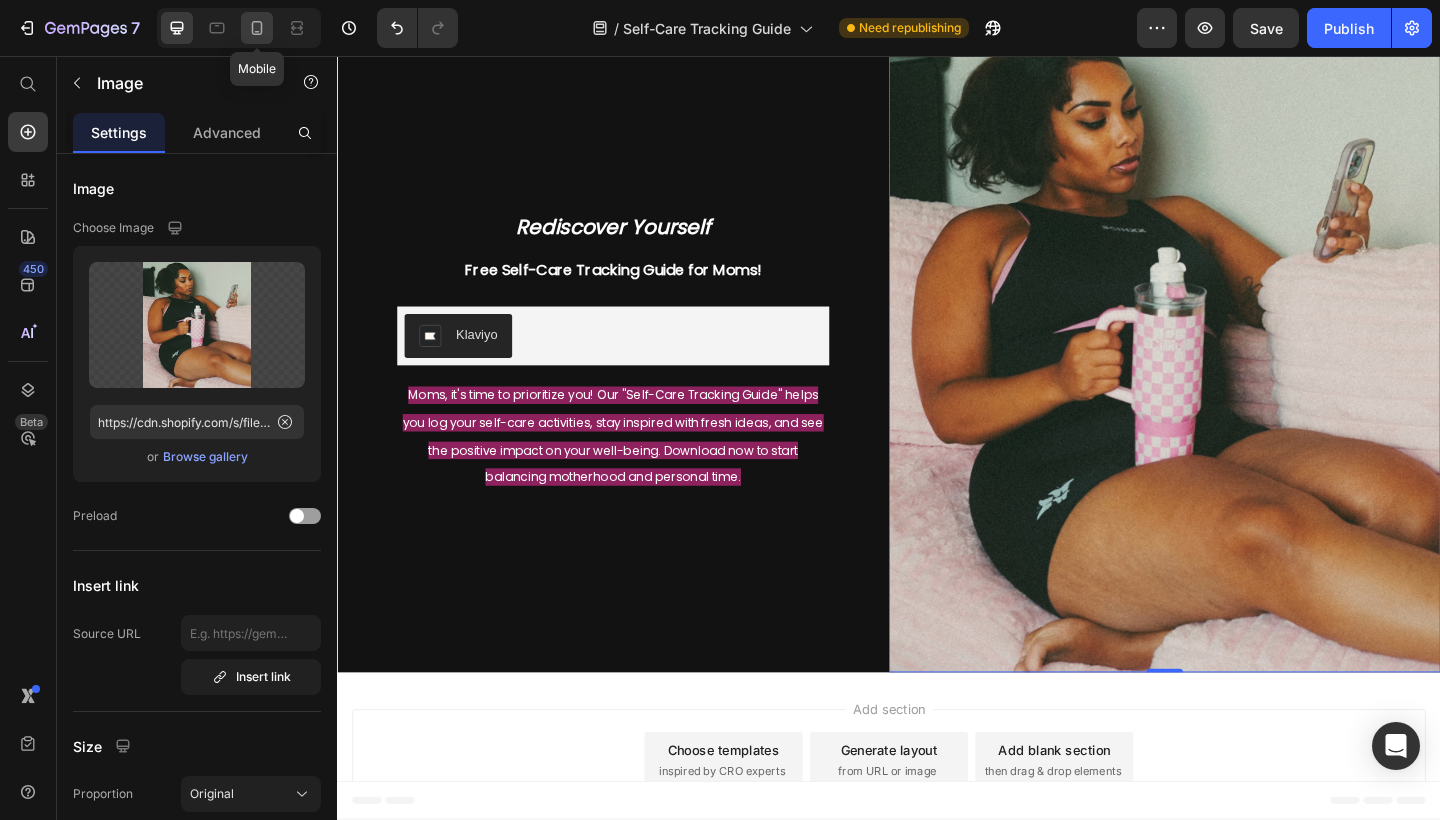 click 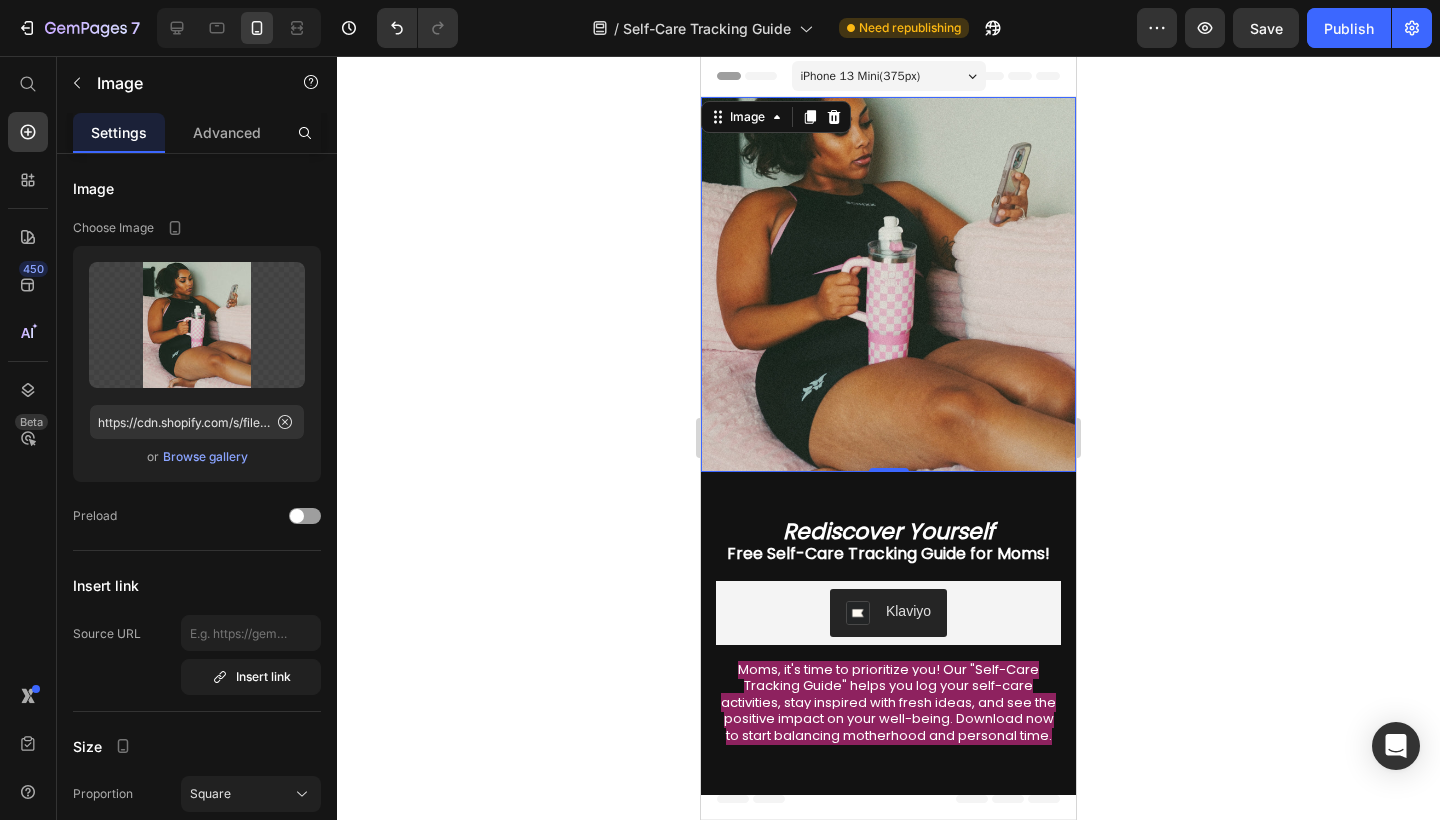 scroll, scrollTop: 0, scrollLeft: 0, axis: both 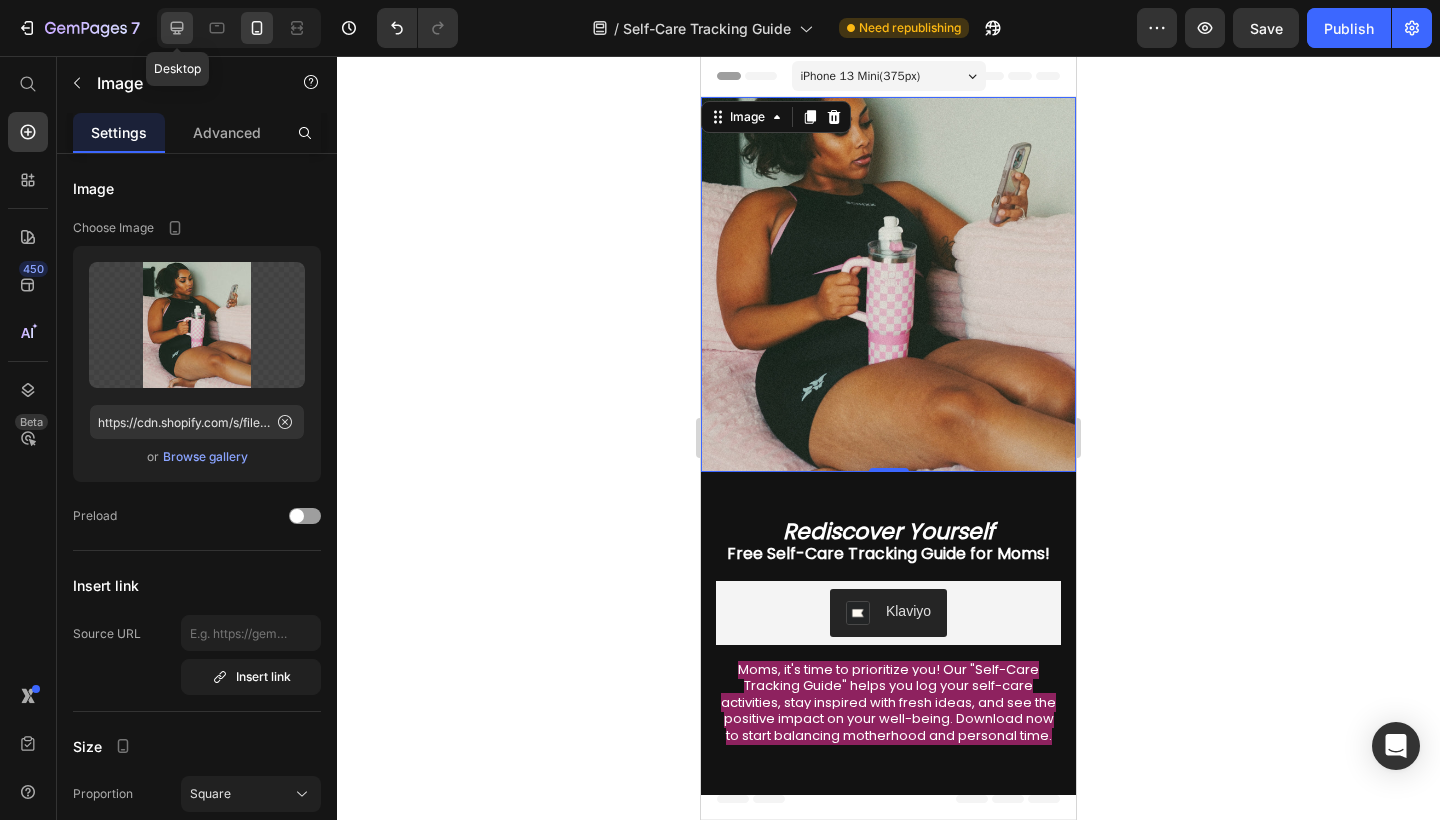 click 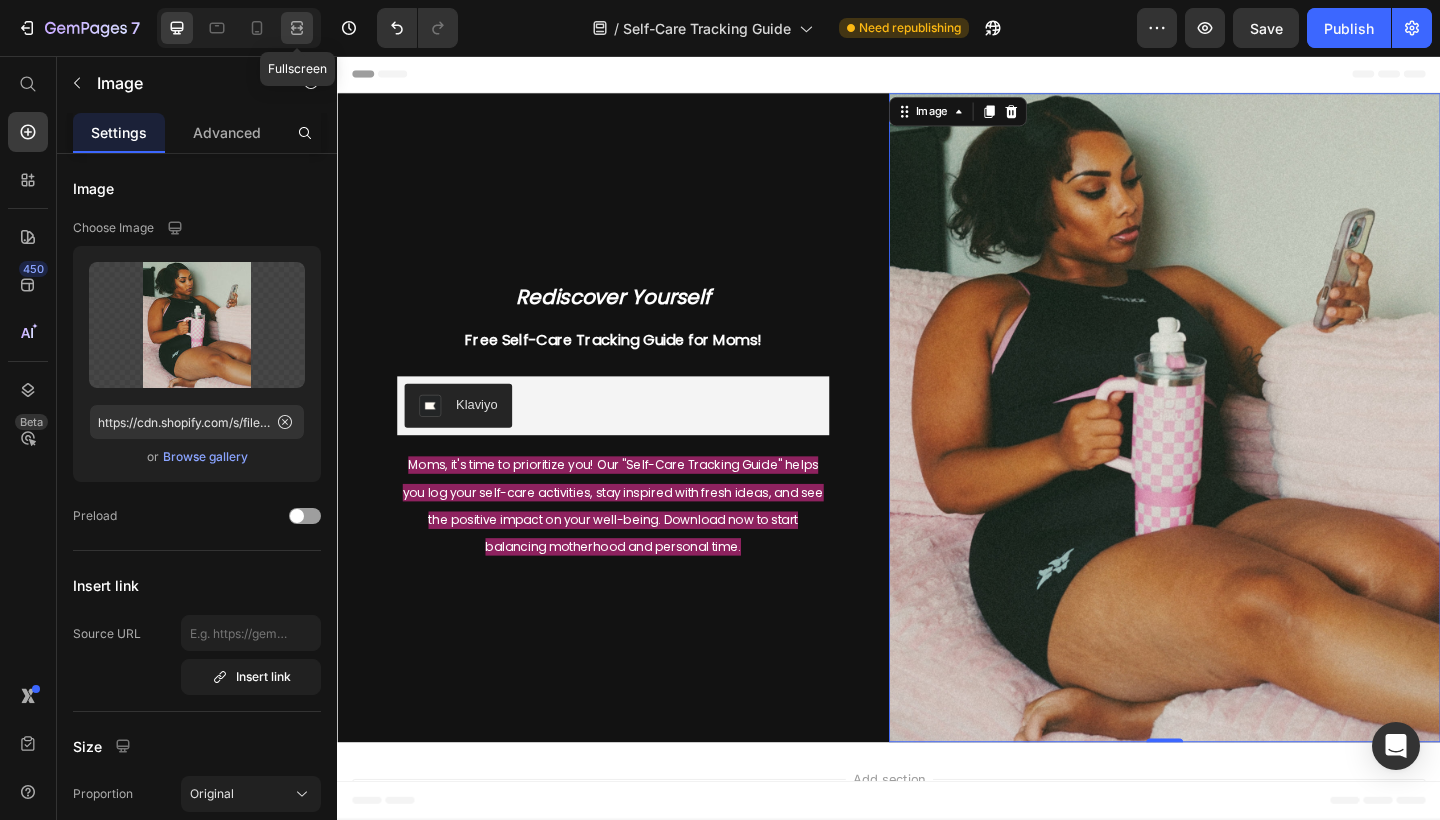 click 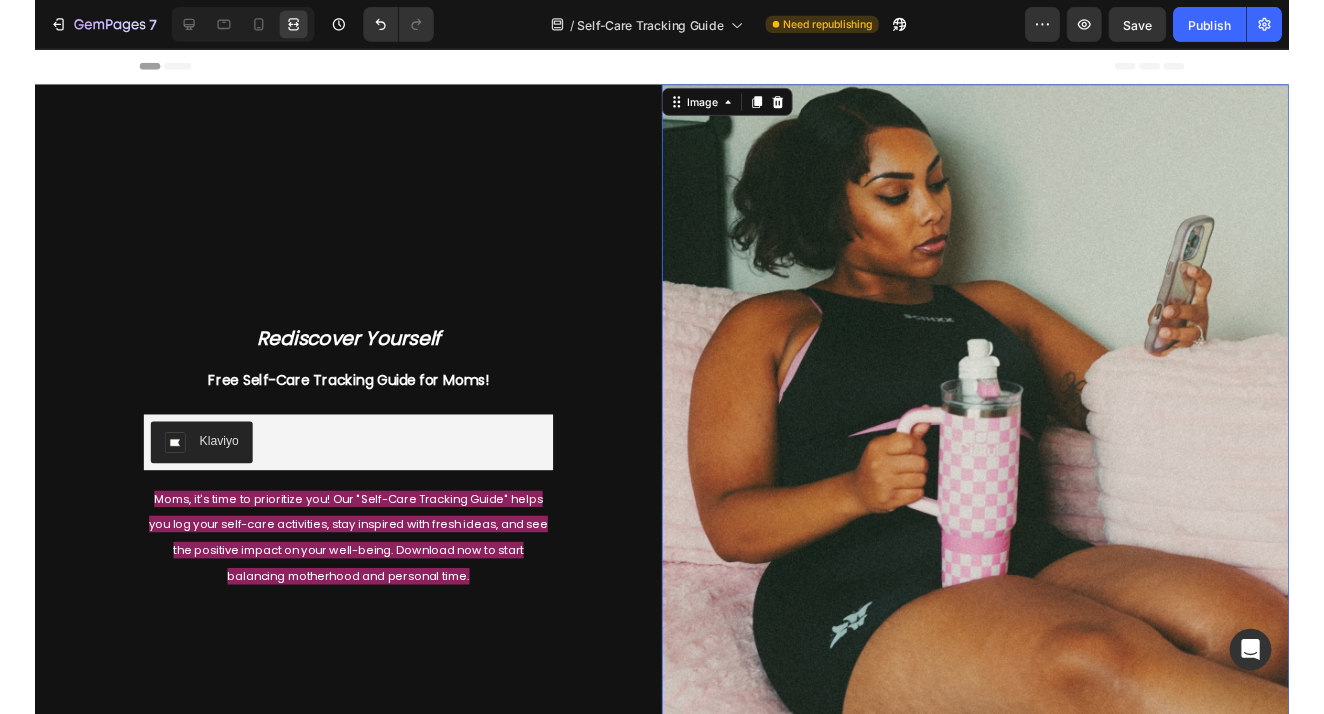 scroll, scrollTop: 0, scrollLeft: 0, axis: both 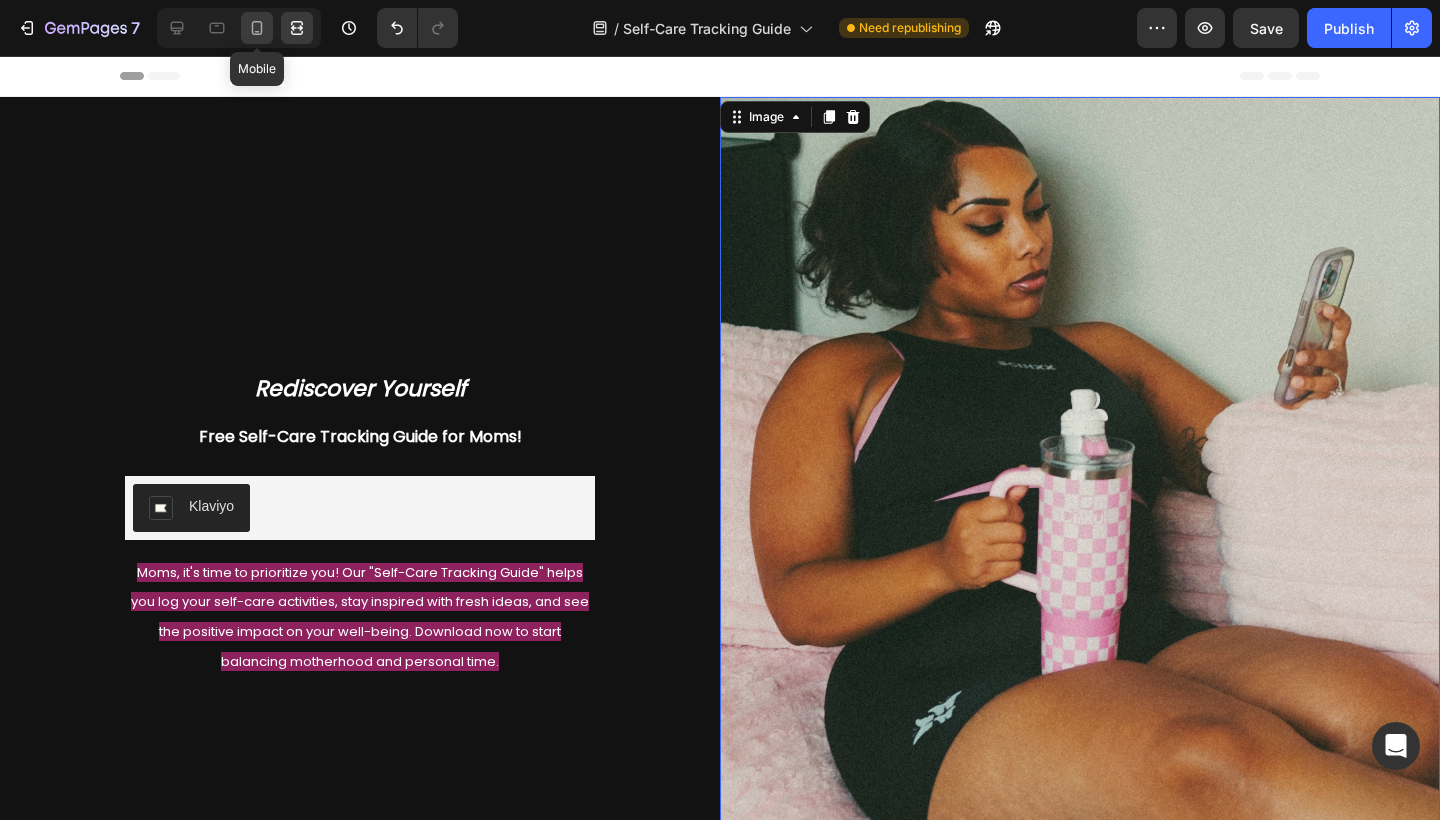 click 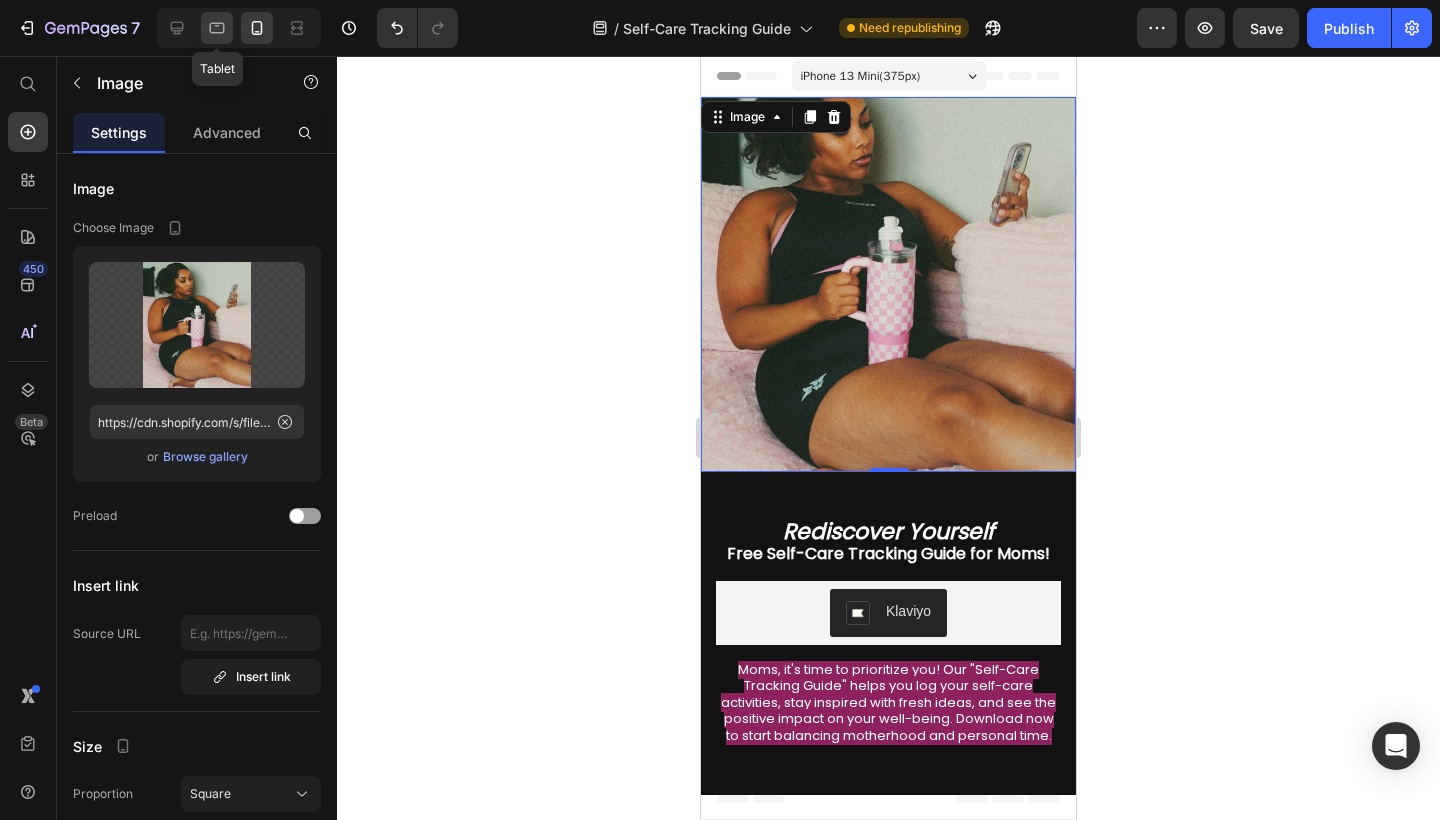 click 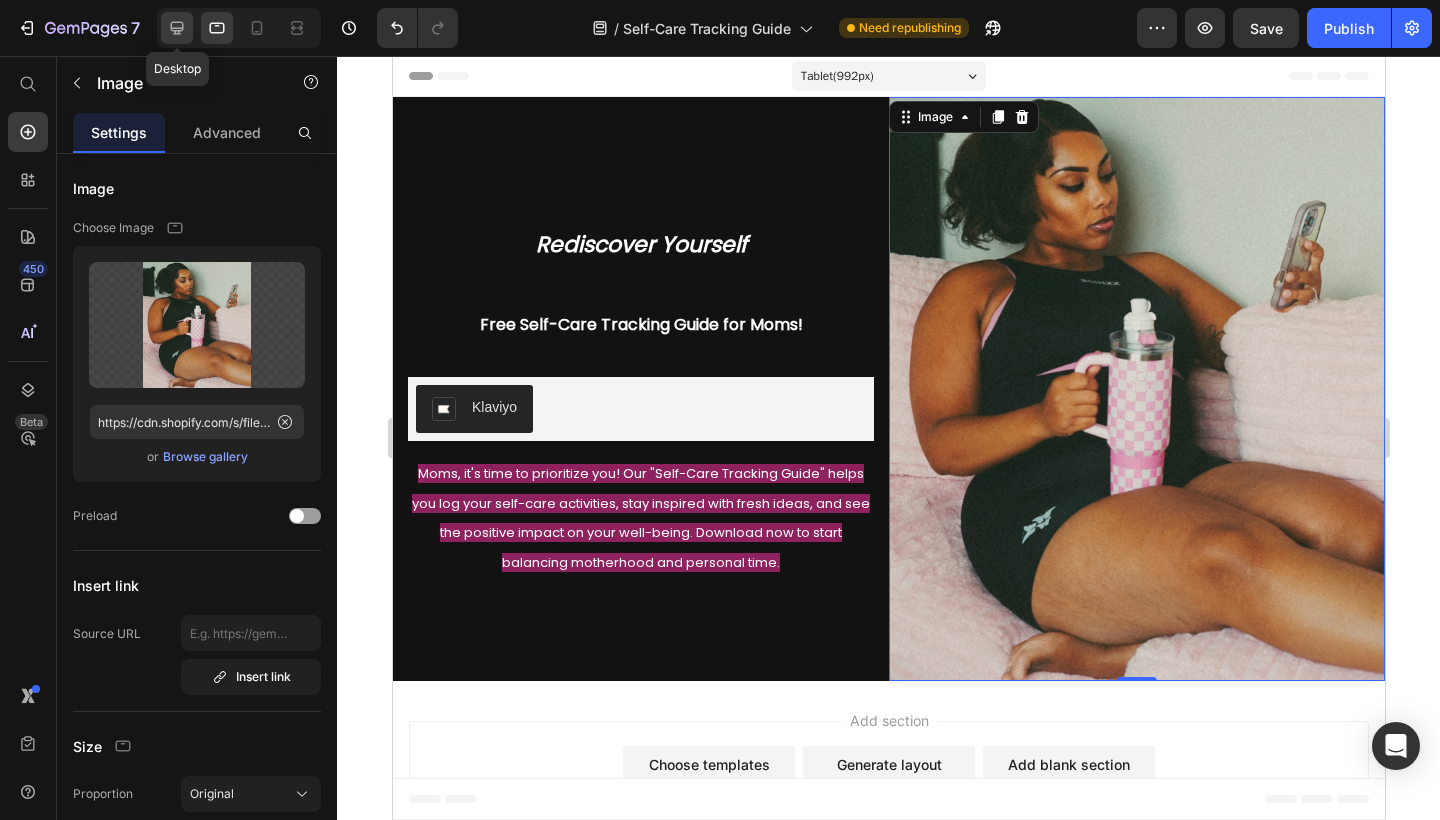 click 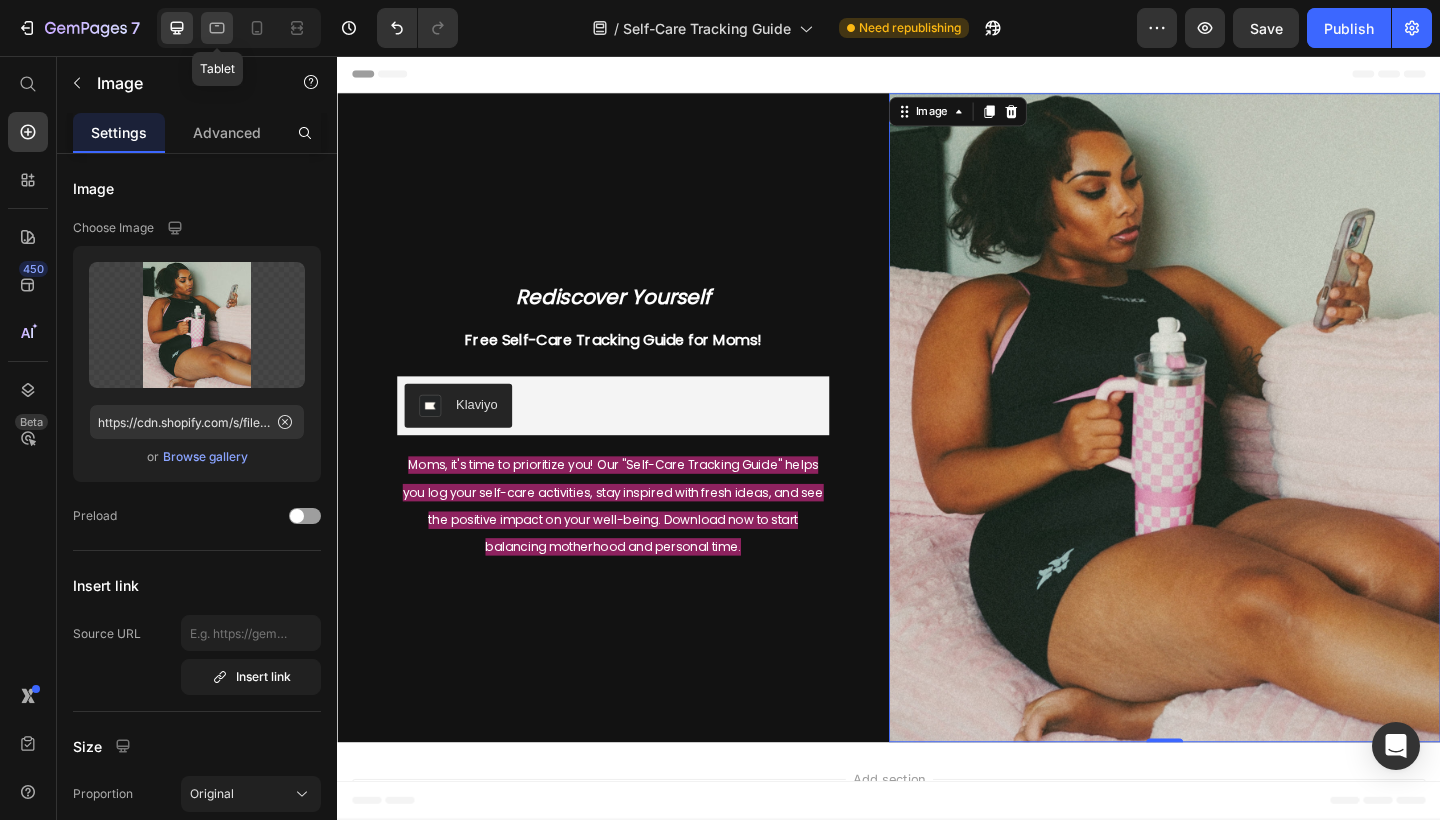 click 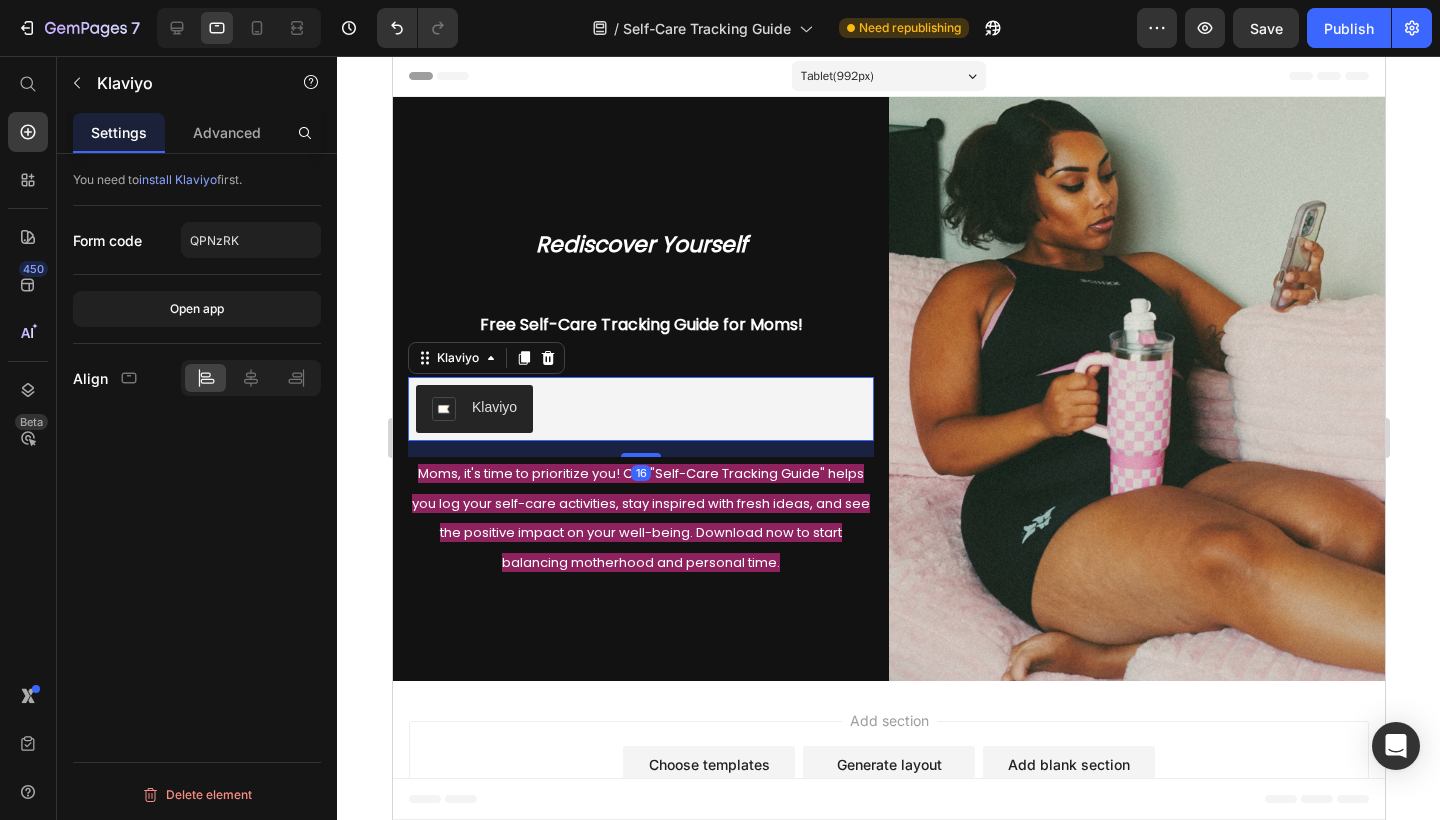click on "Klaviyo" at bounding box center [493, 407] 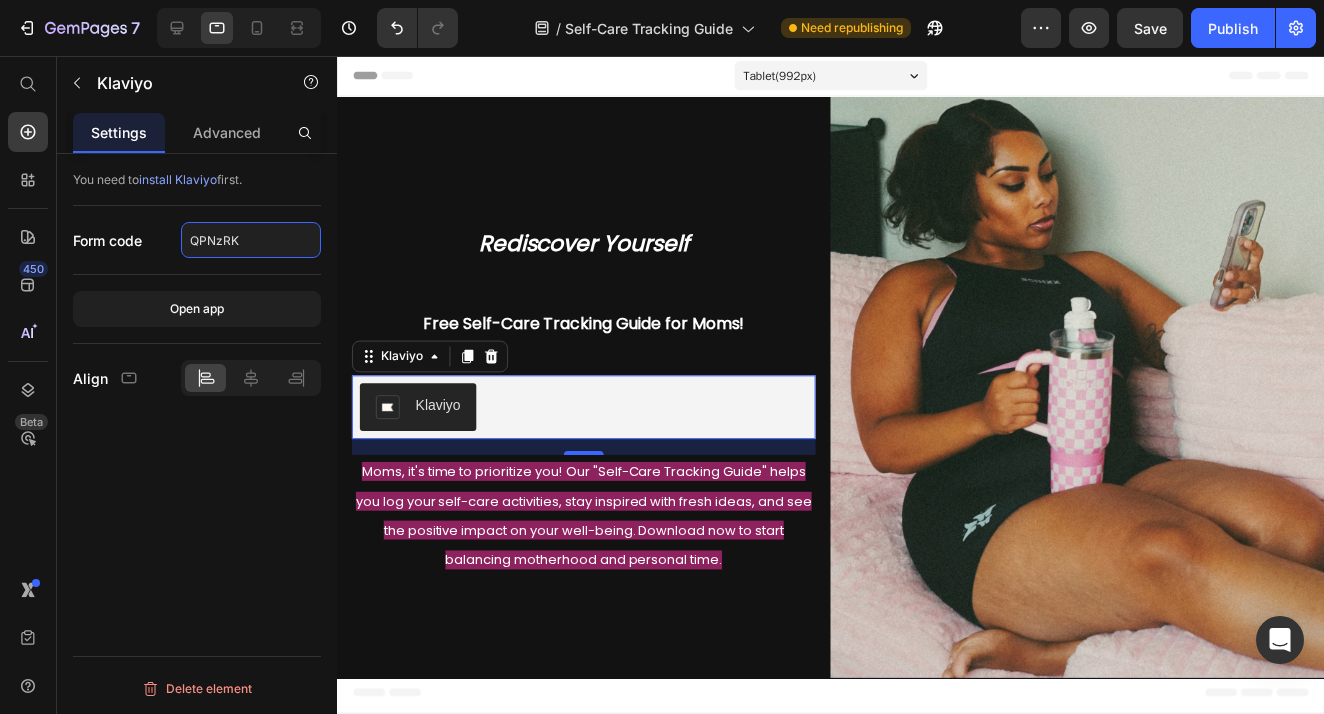 click on "QPNzRK" 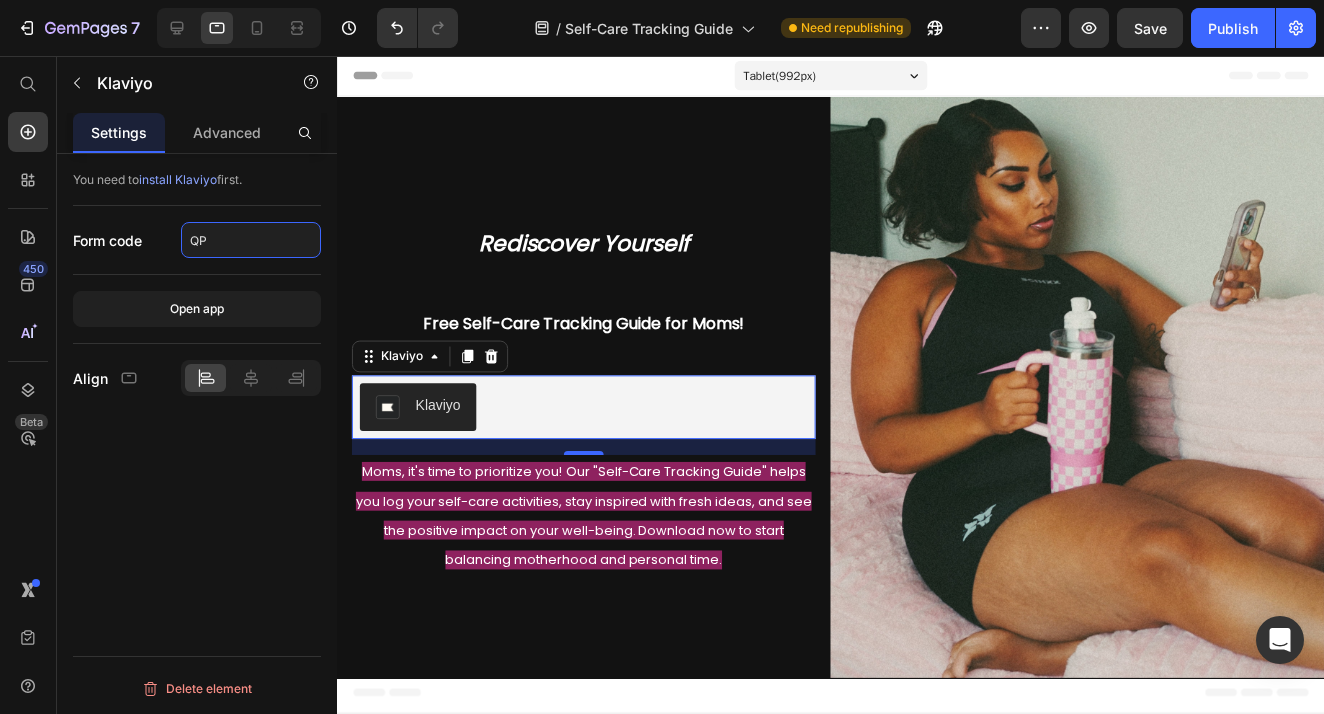 type on "Q" 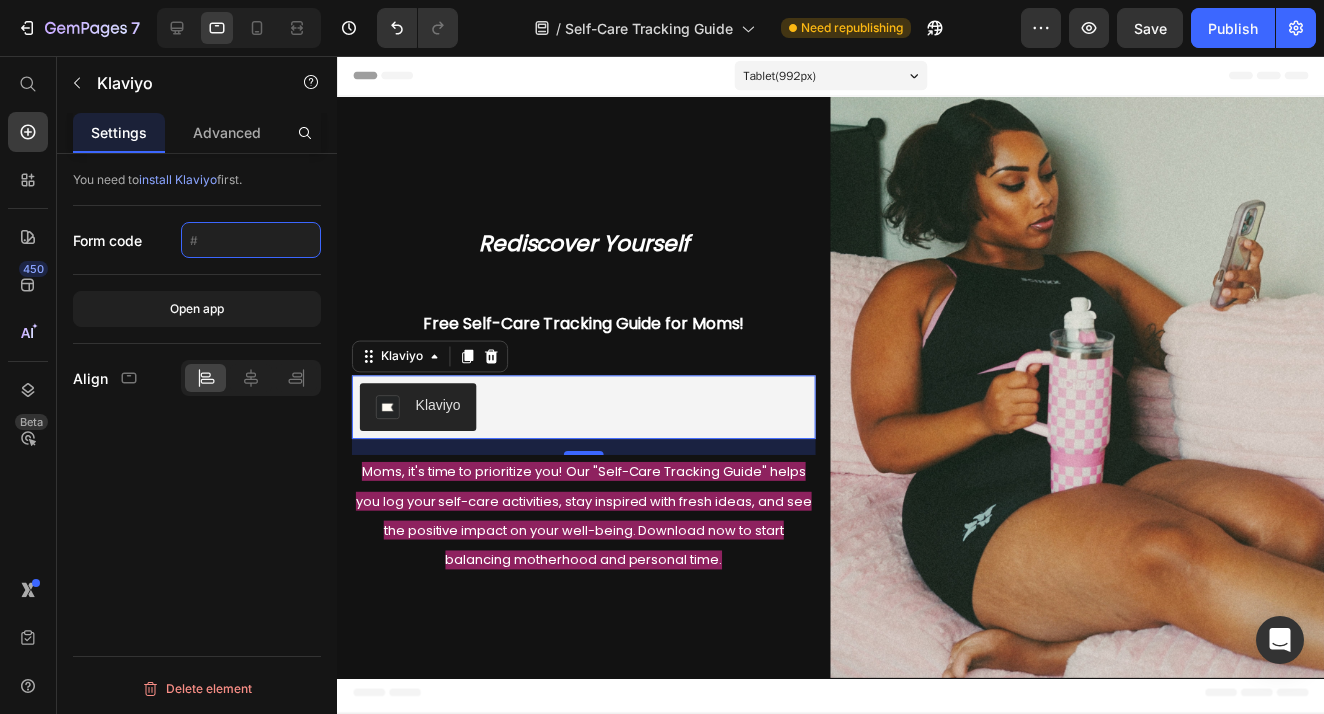 paste on "<div class="klaviyo-form-XEdeag"></div>" 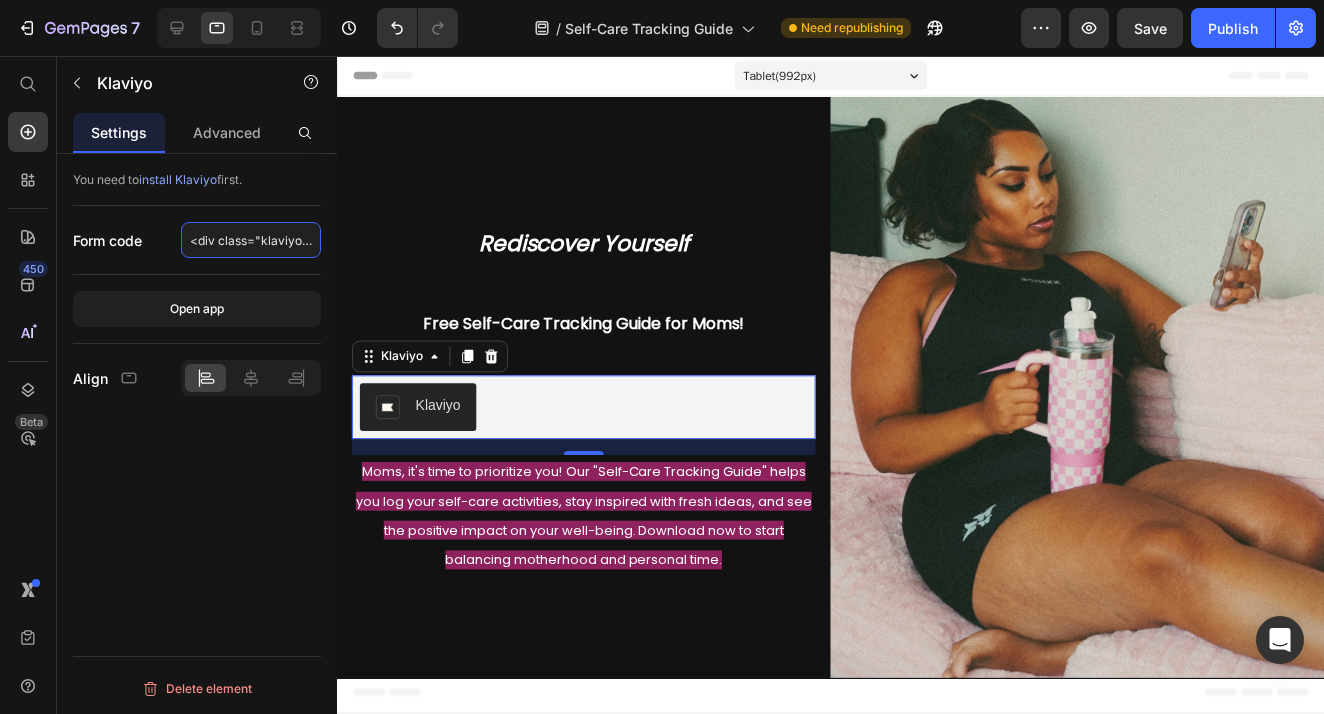 click on "<div class="klaviyo-form-XEdeag" 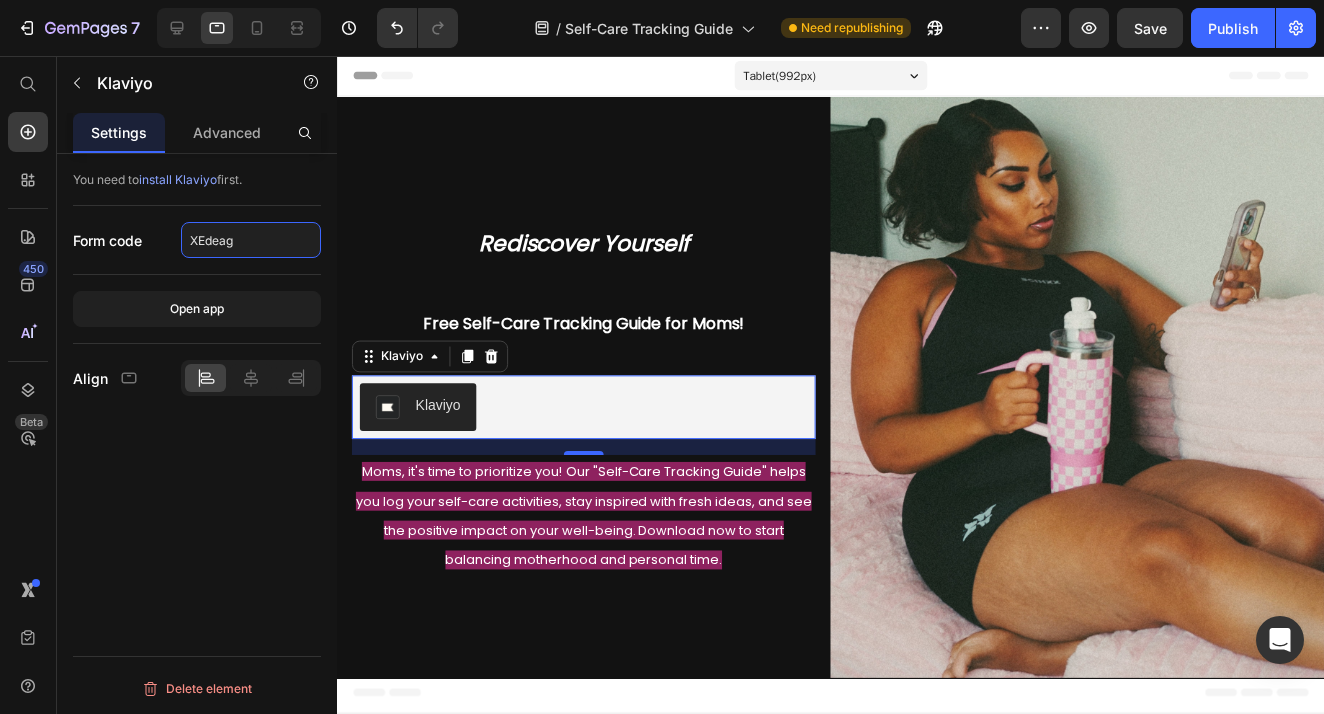 type on "XEdeag" 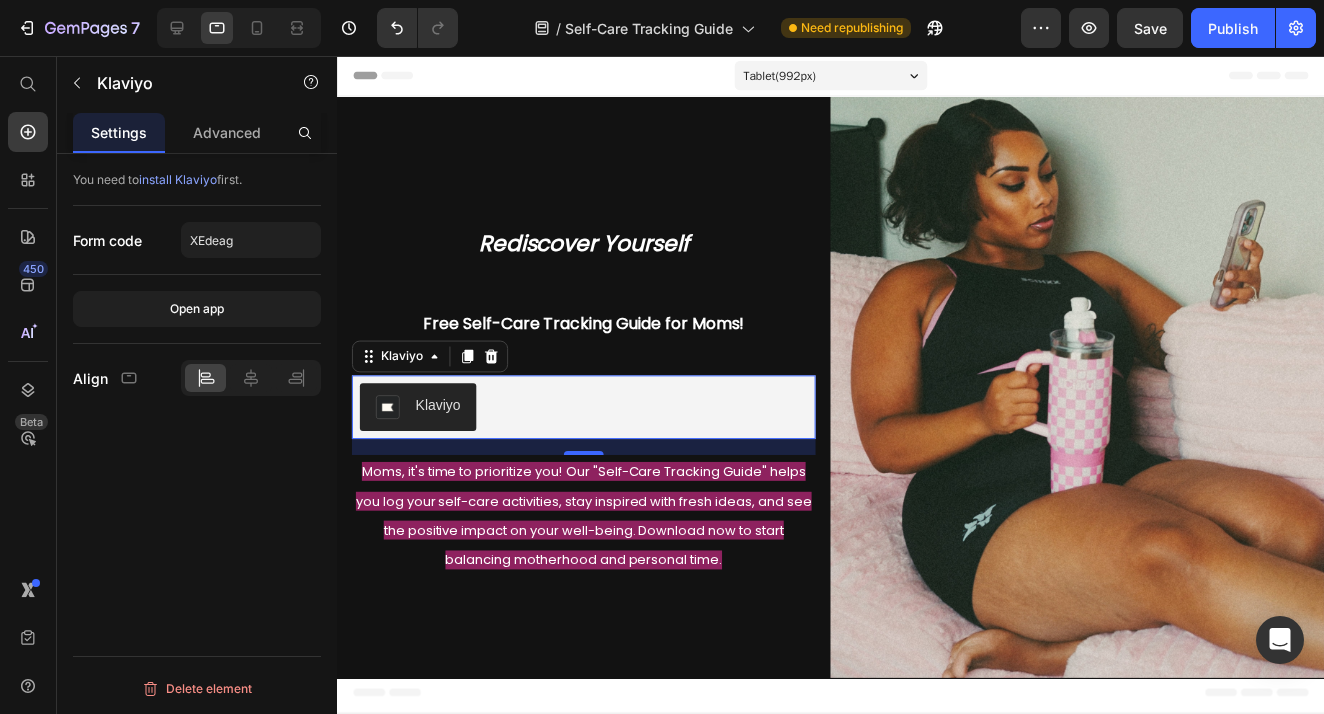 click on "You need to  install Klaviyo  first.  Form code XEdeag  Open app  Align  Delete element" at bounding box center (197, 462) 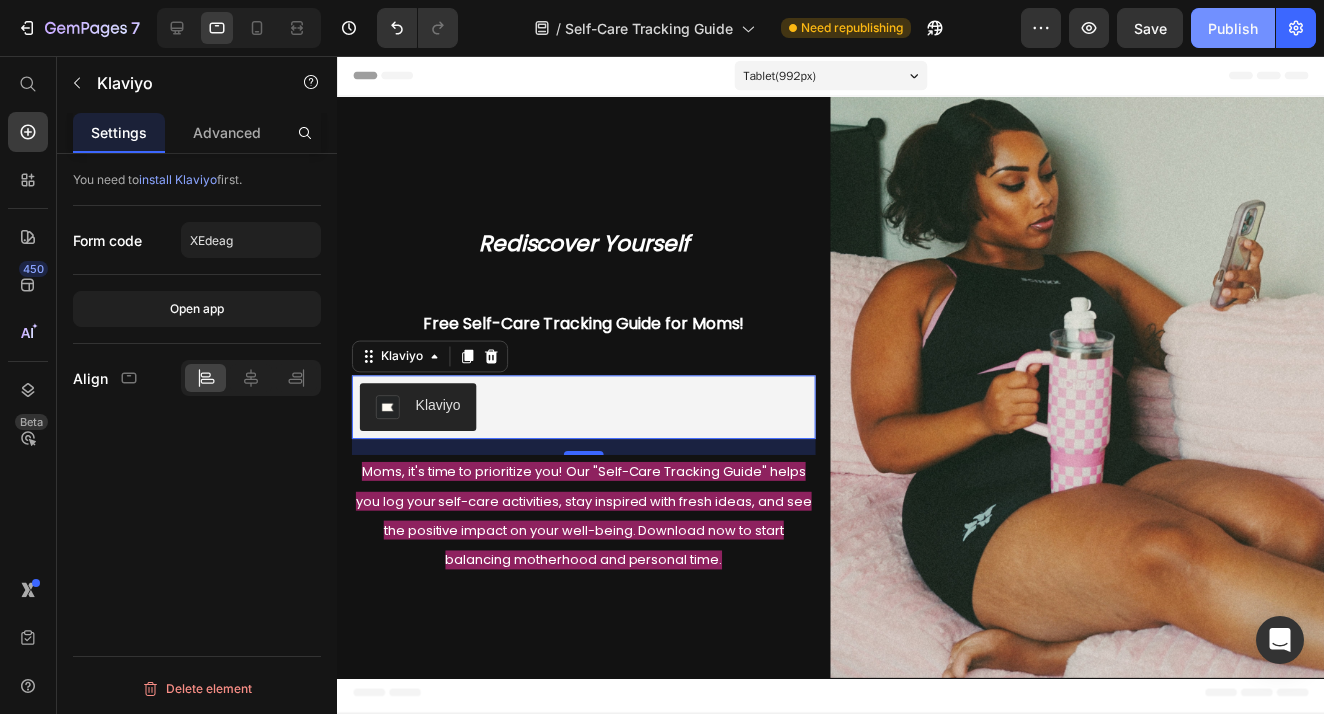 click on "Publish" at bounding box center [1233, 28] 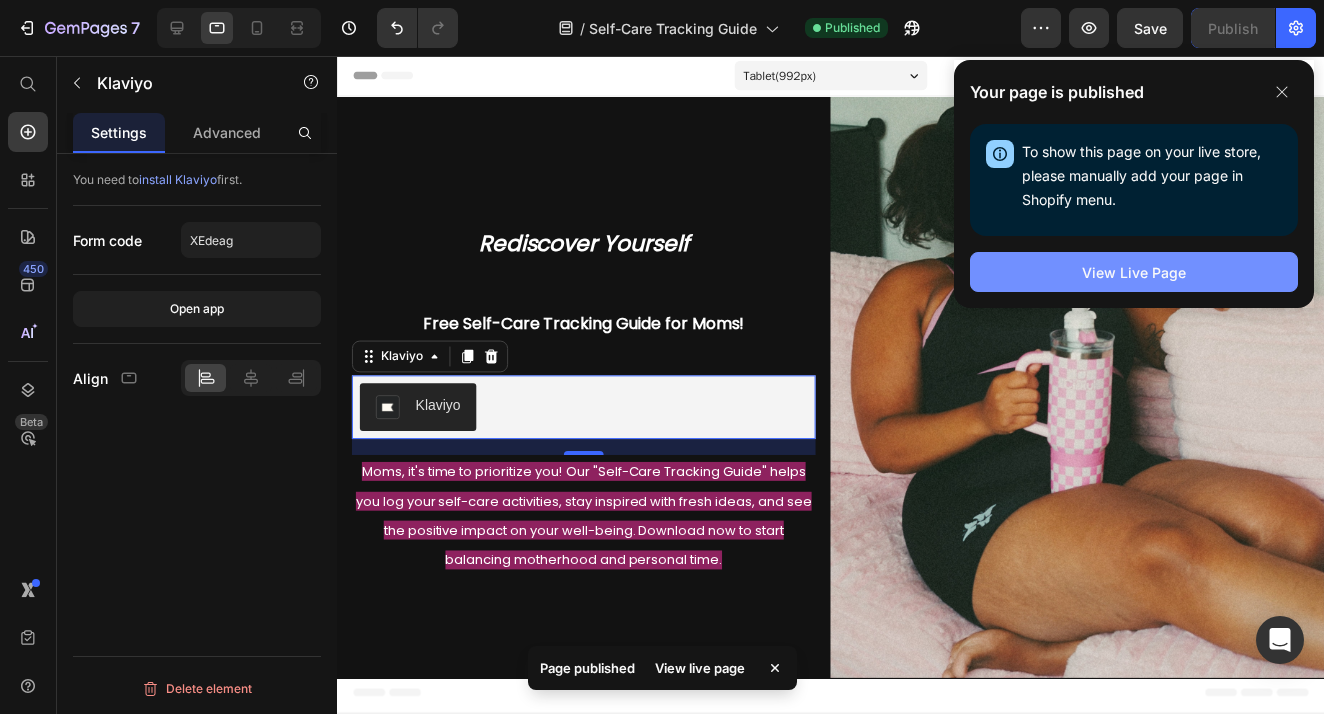 click on "View Live Page" at bounding box center (1134, 272) 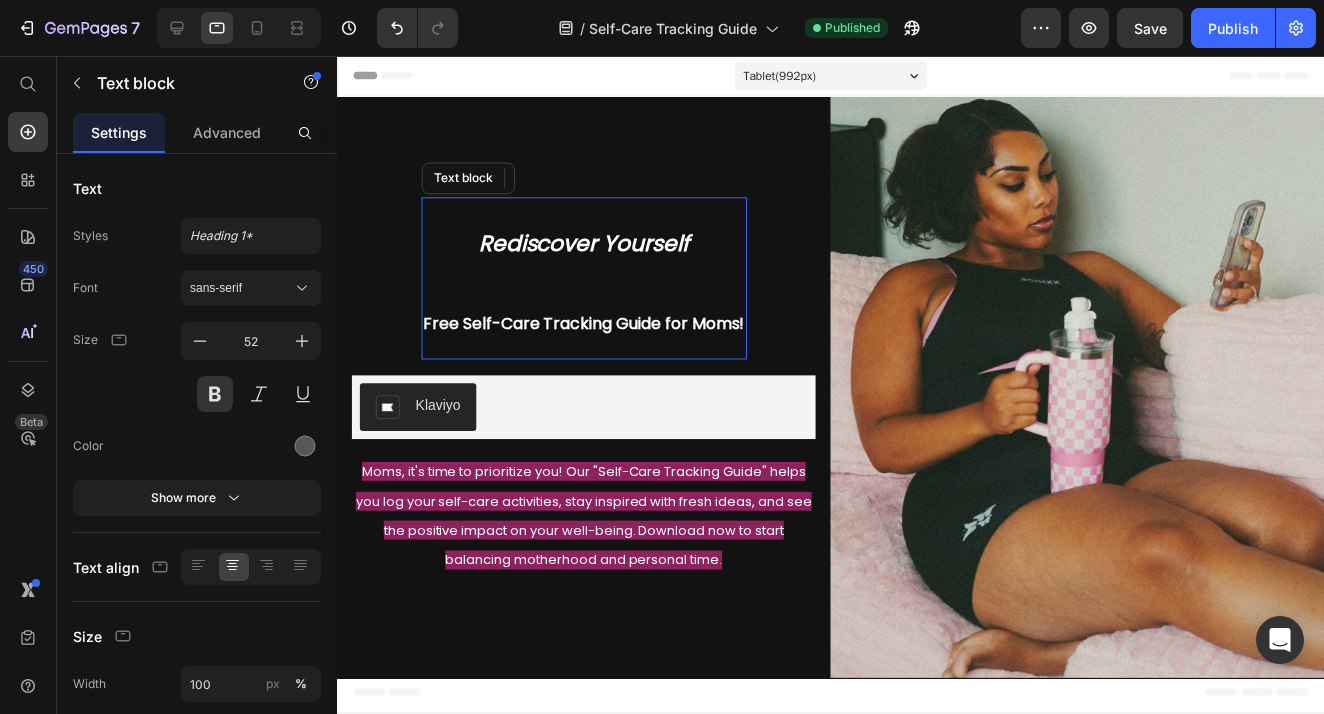 click on "Rediscover Yourself" at bounding box center (585, 239) 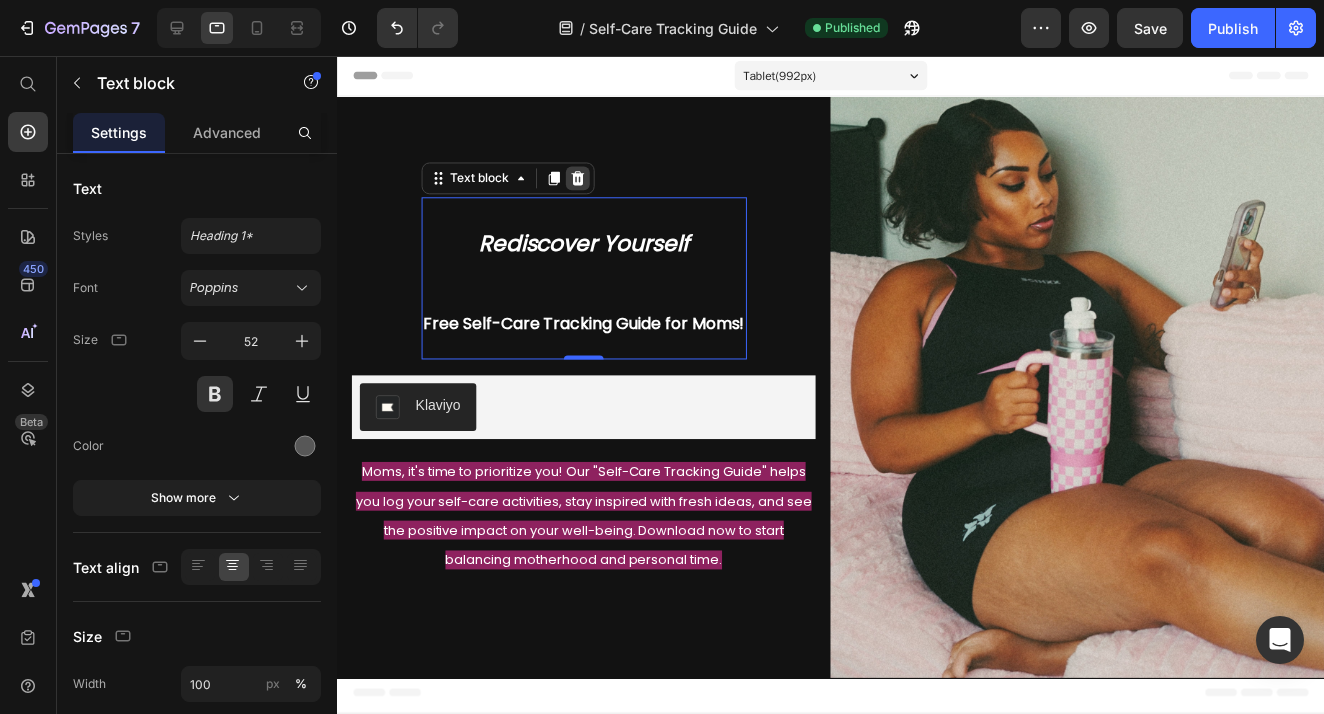 click 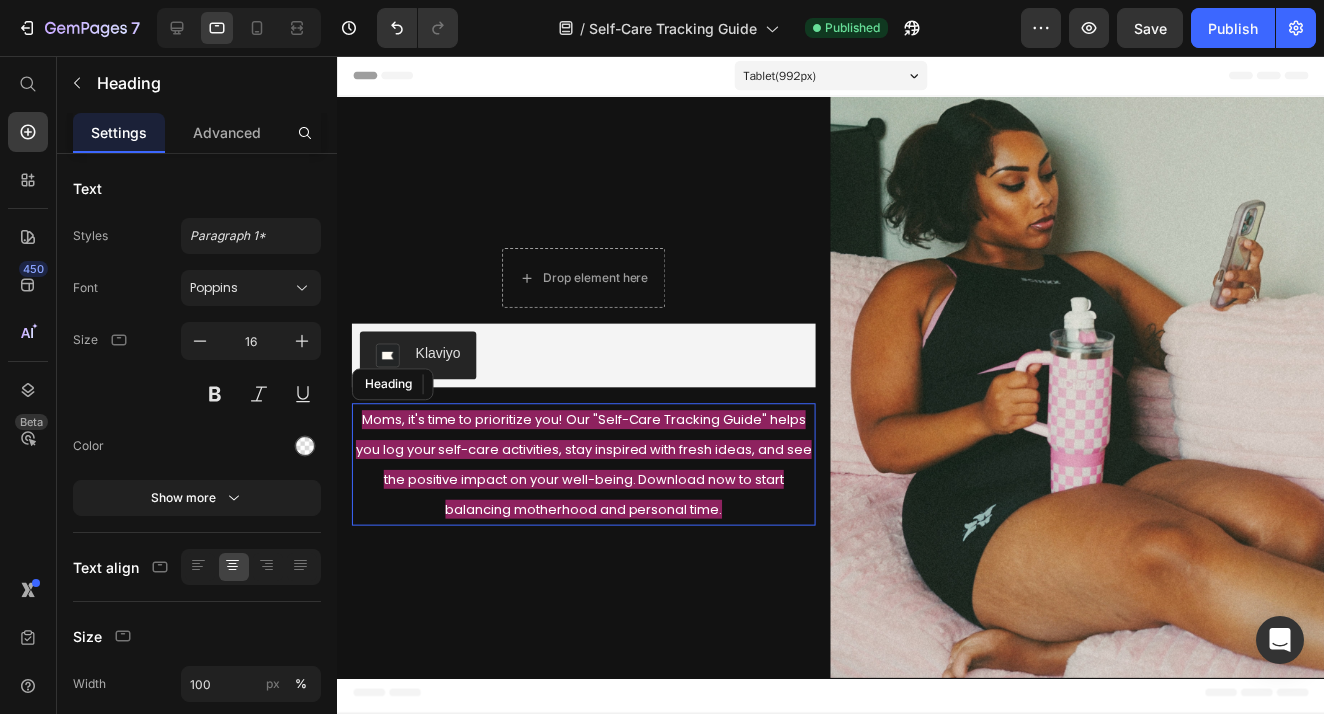 click on "Moms, it's time to prioritize you! Our "Self-Care Tracking Guide" helps you log your self-care activities, stay inspired with fresh ideas, and see the positive impact on your well-being. Download now to start balancing motherhood and personal time." at bounding box center [585, 466] 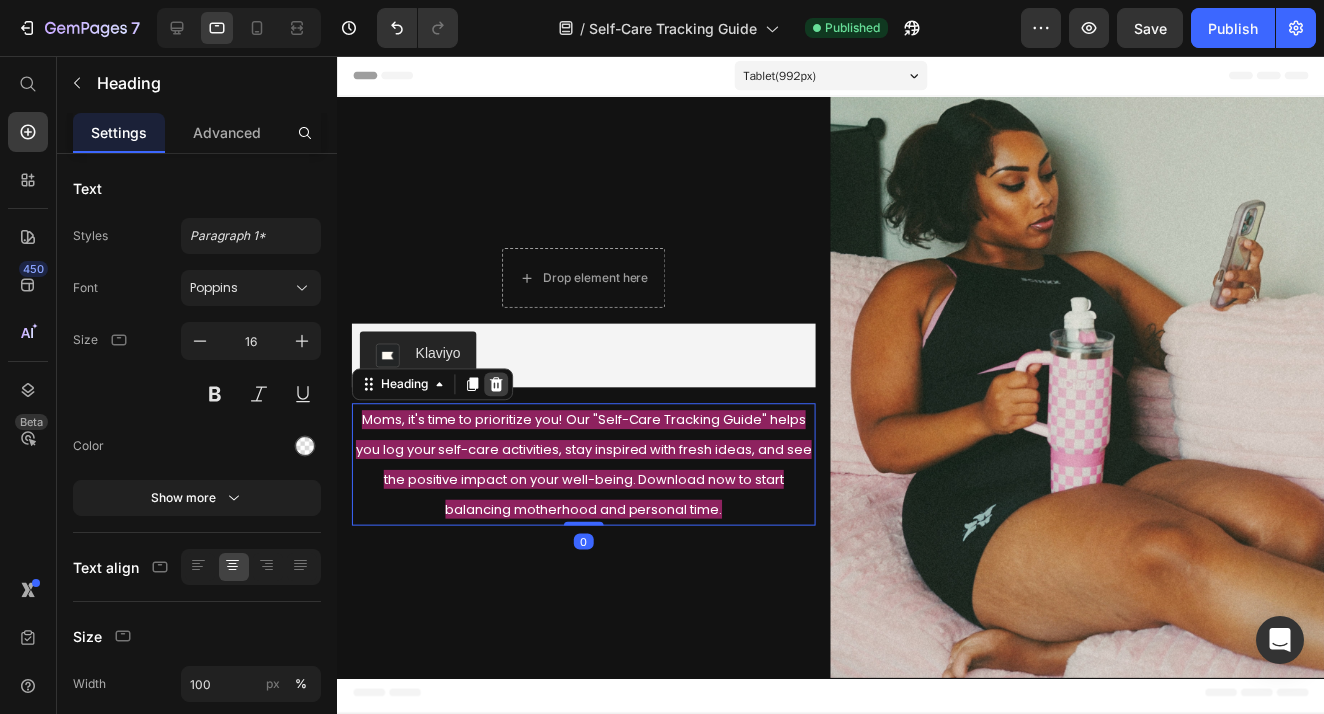 click at bounding box center [497, 386] 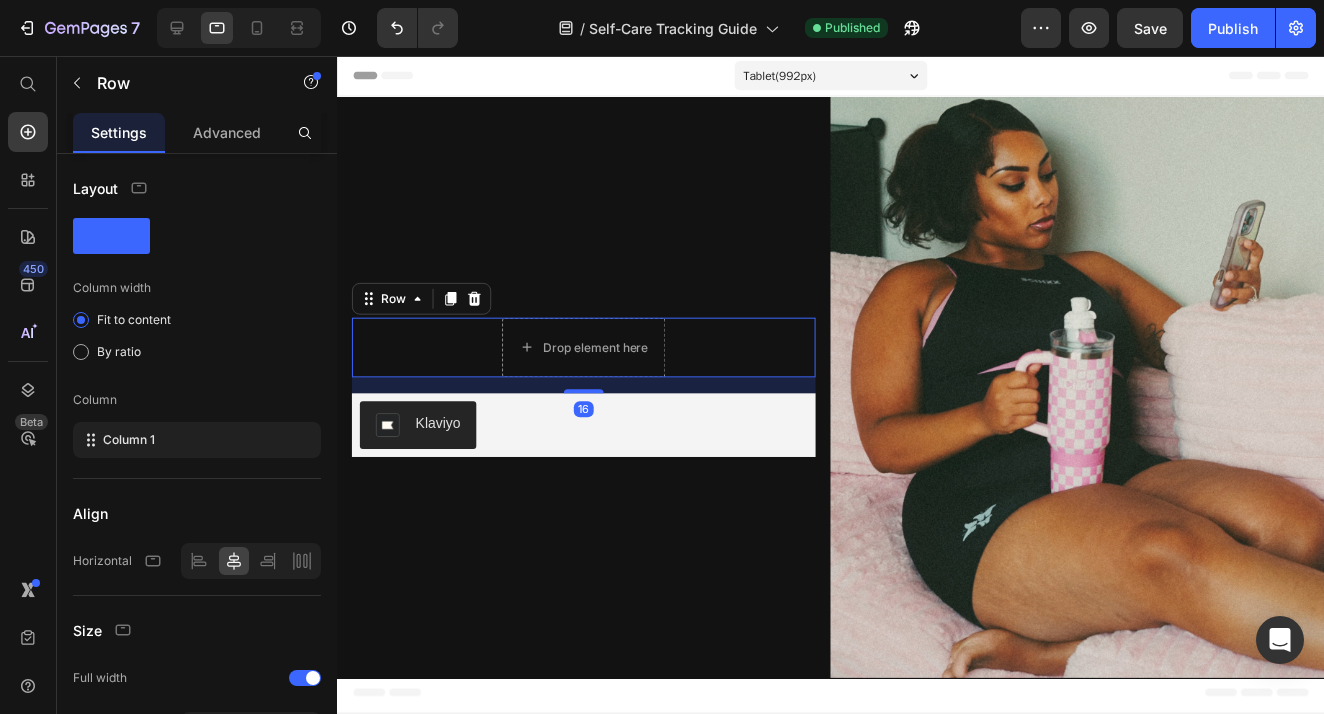 click on "Drop element here Row   16" at bounding box center (585, 349) 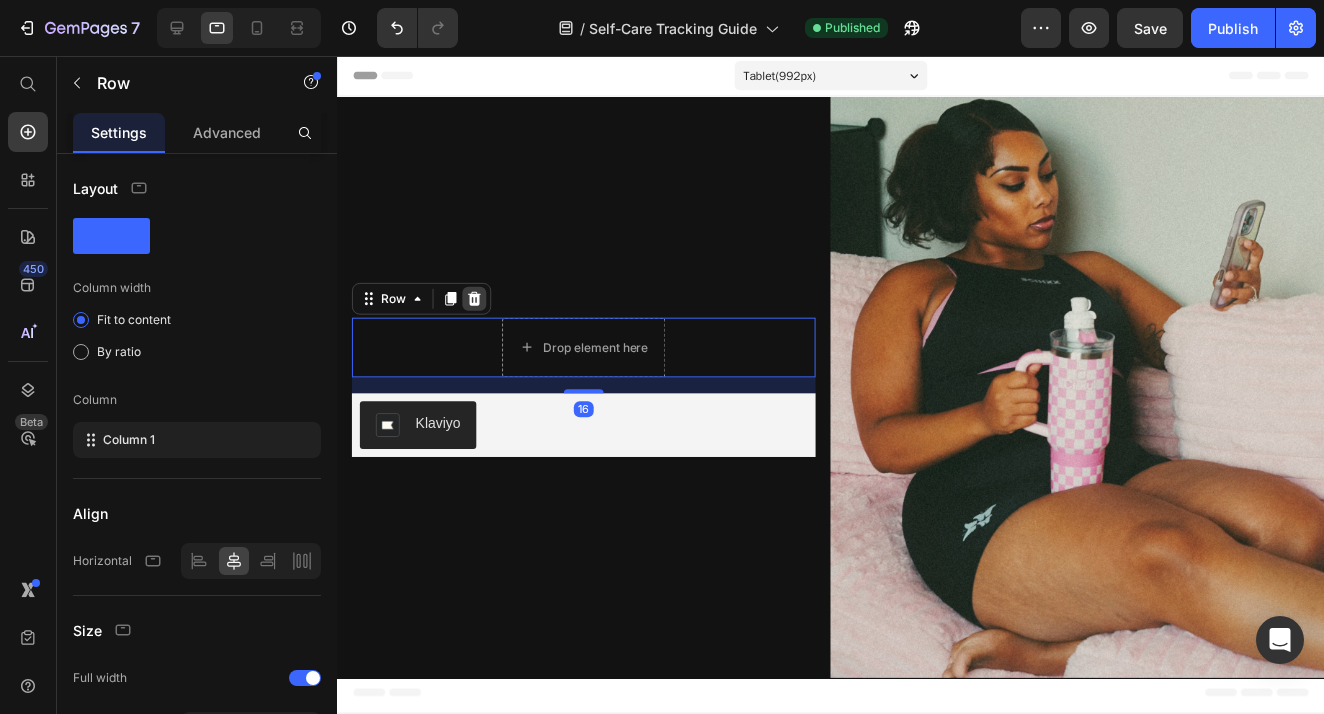 click 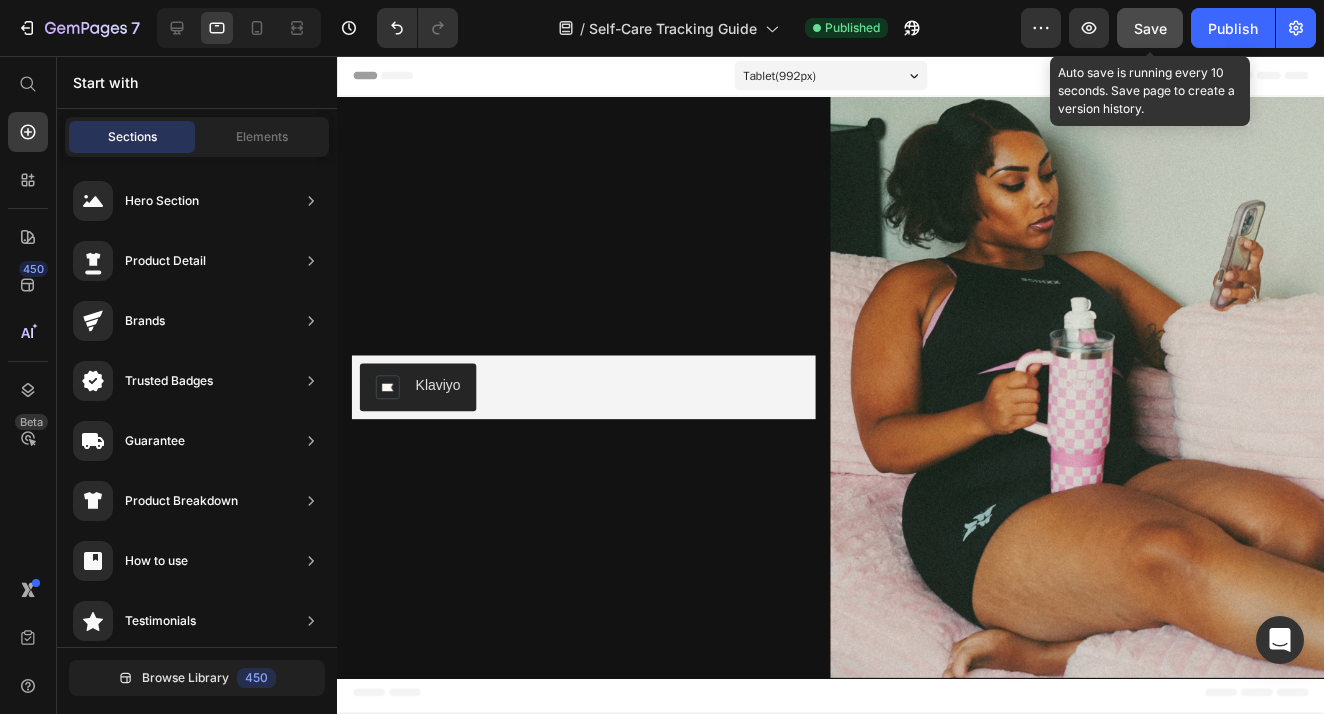 click on "Save" at bounding box center [1150, 28] 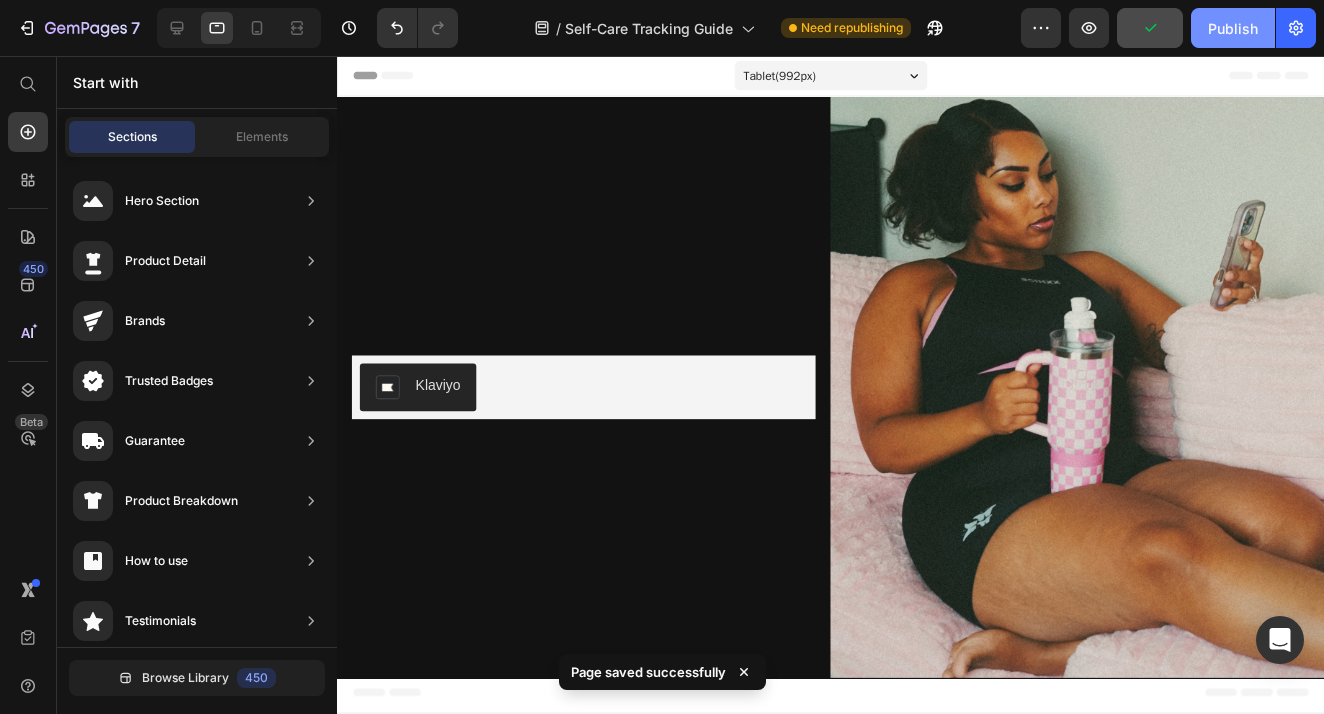 click on "Publish" at bounding box center (1233, 28) 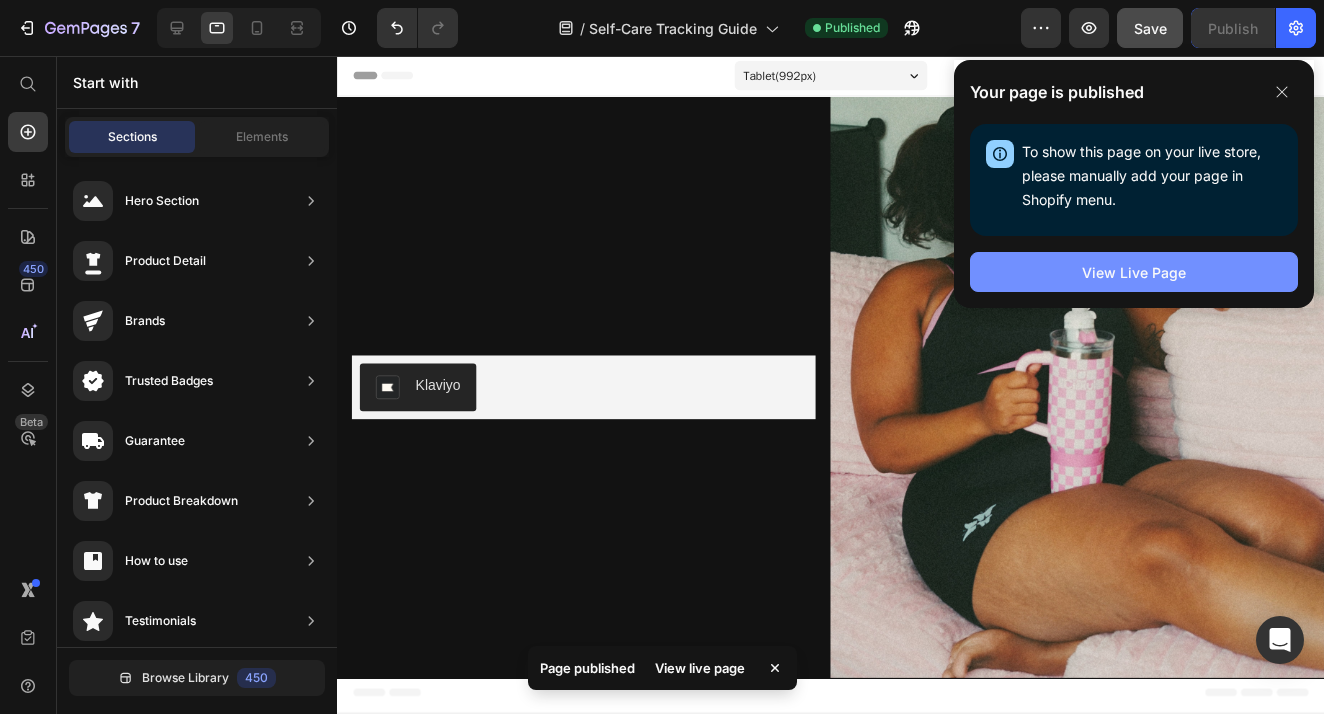 click on "View Live Page" at bounding box center [1134, 272] 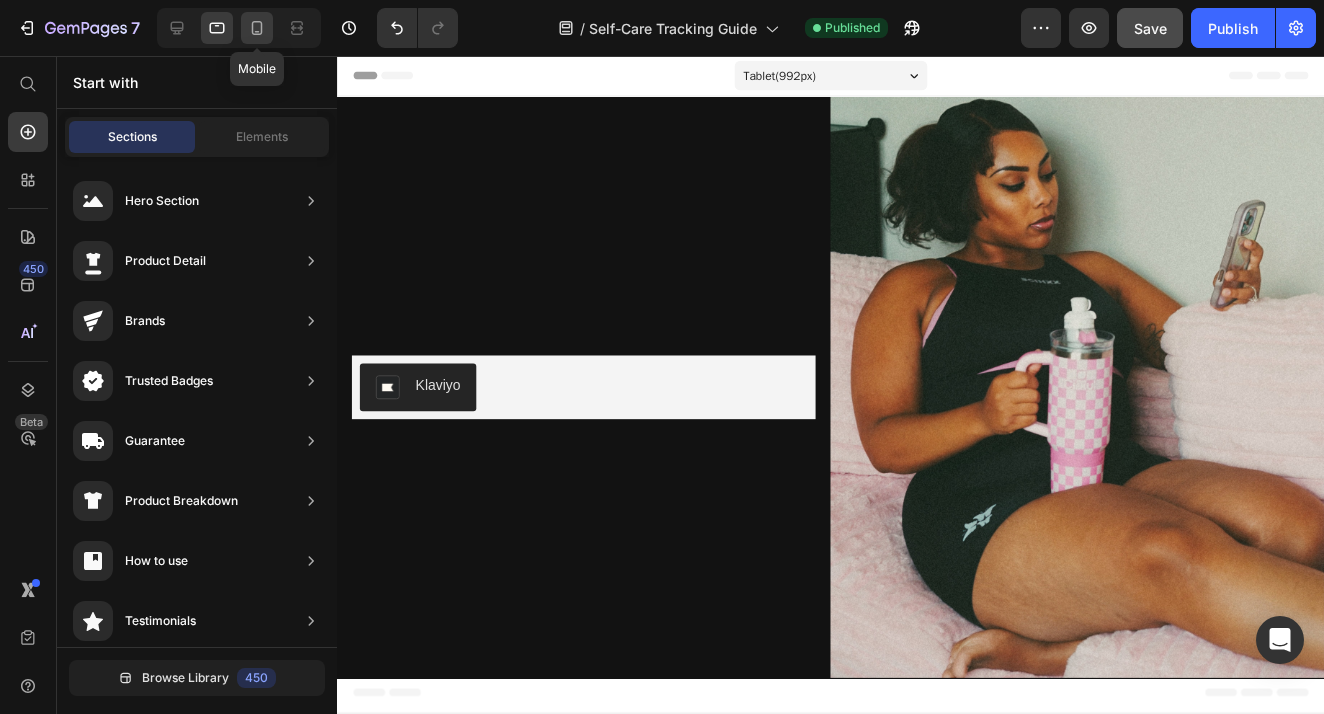 click 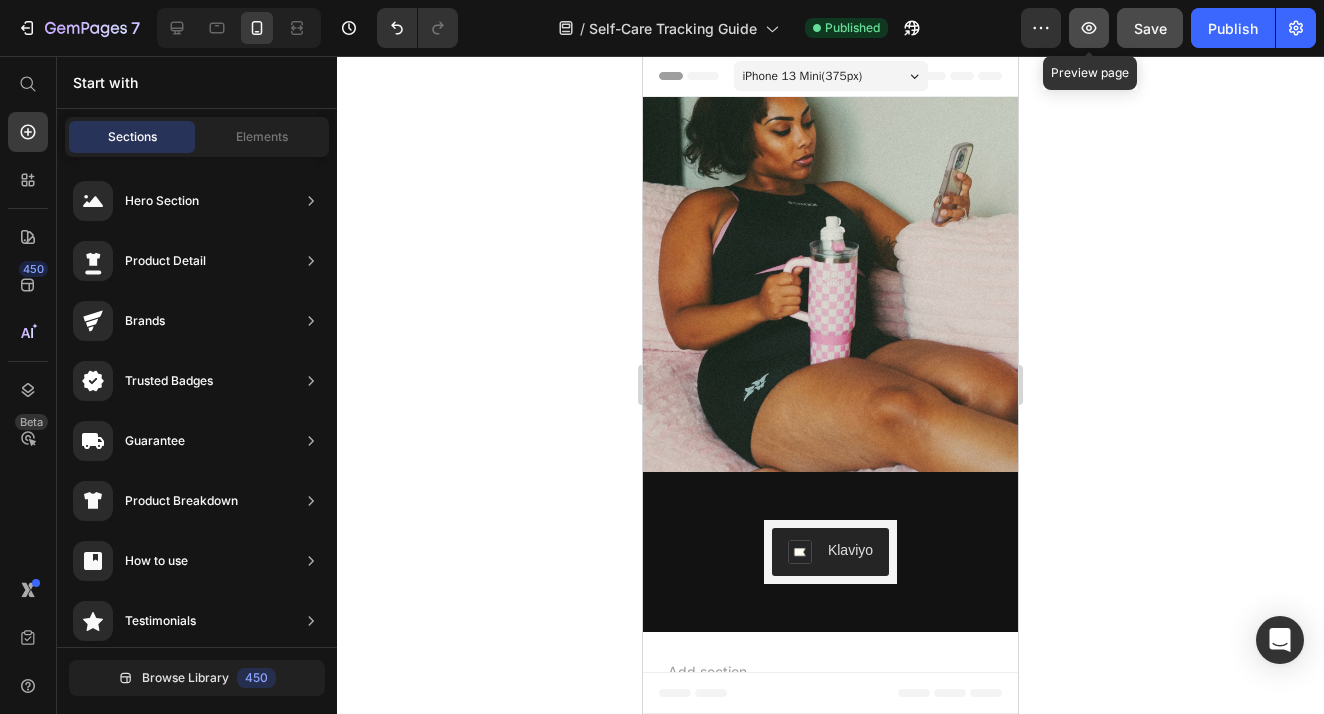 click 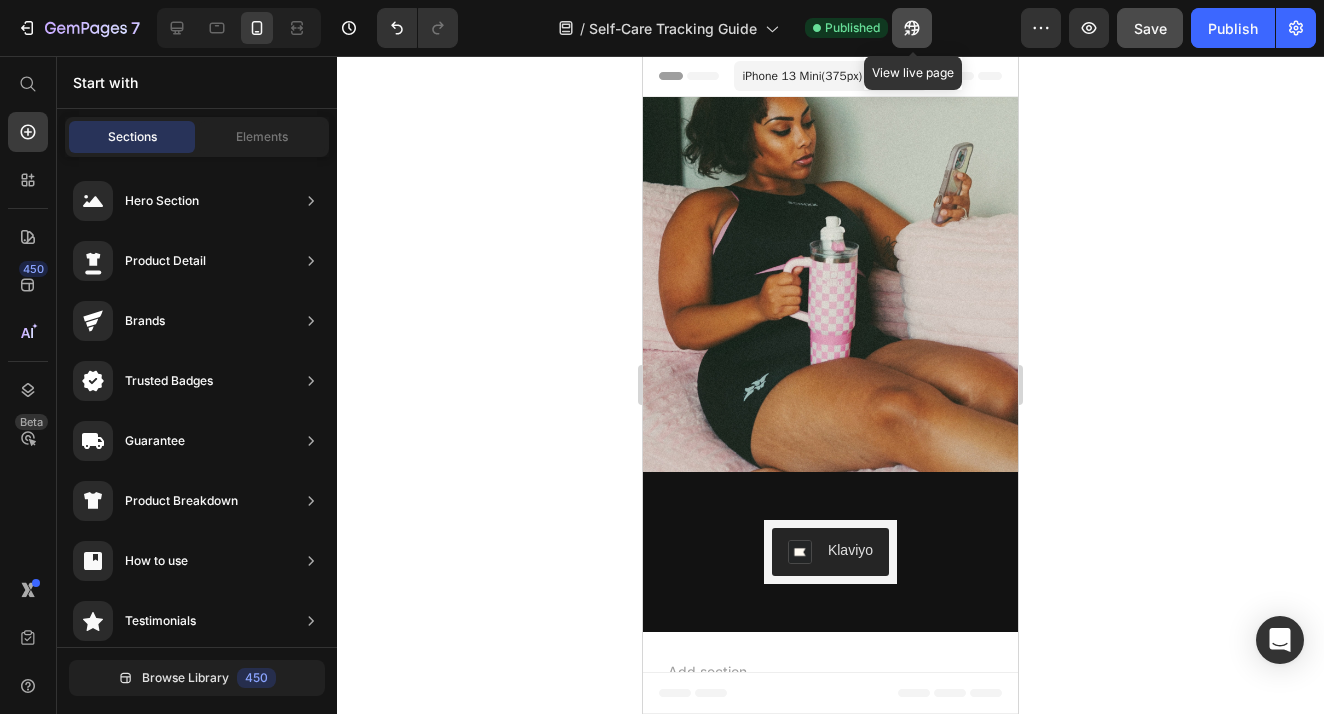 click 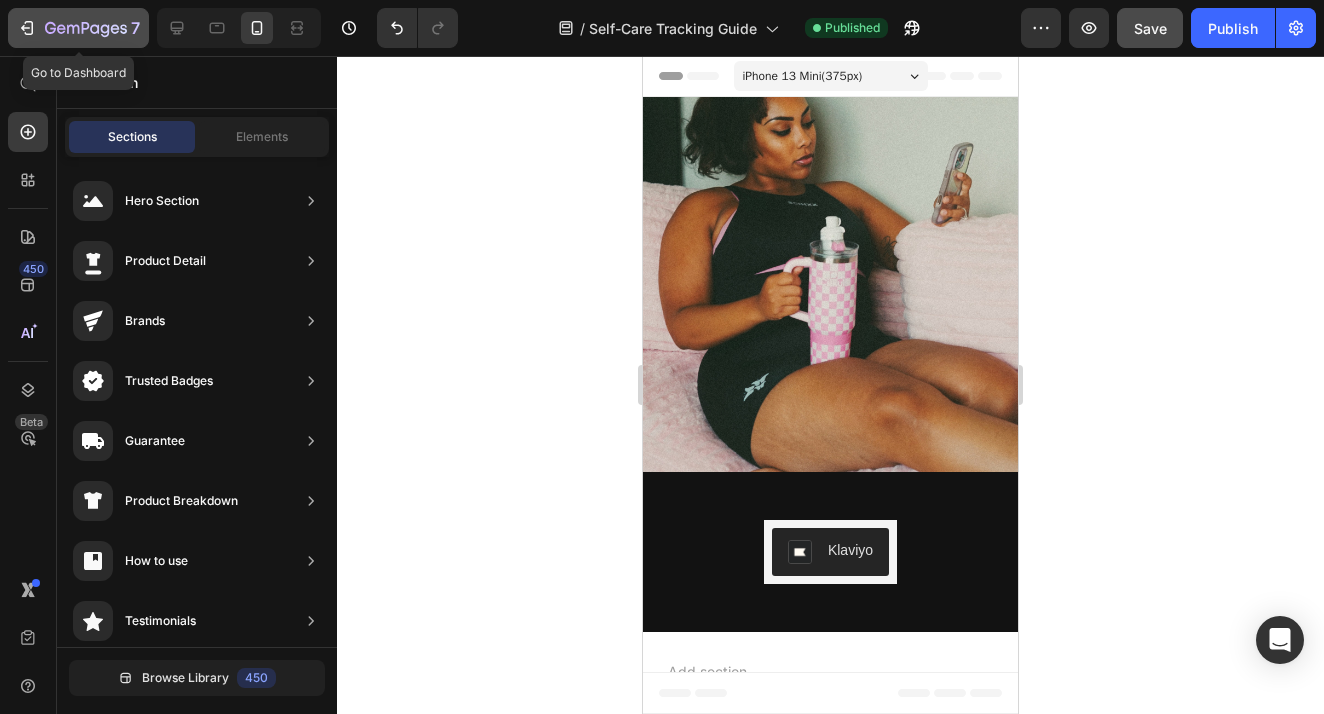click 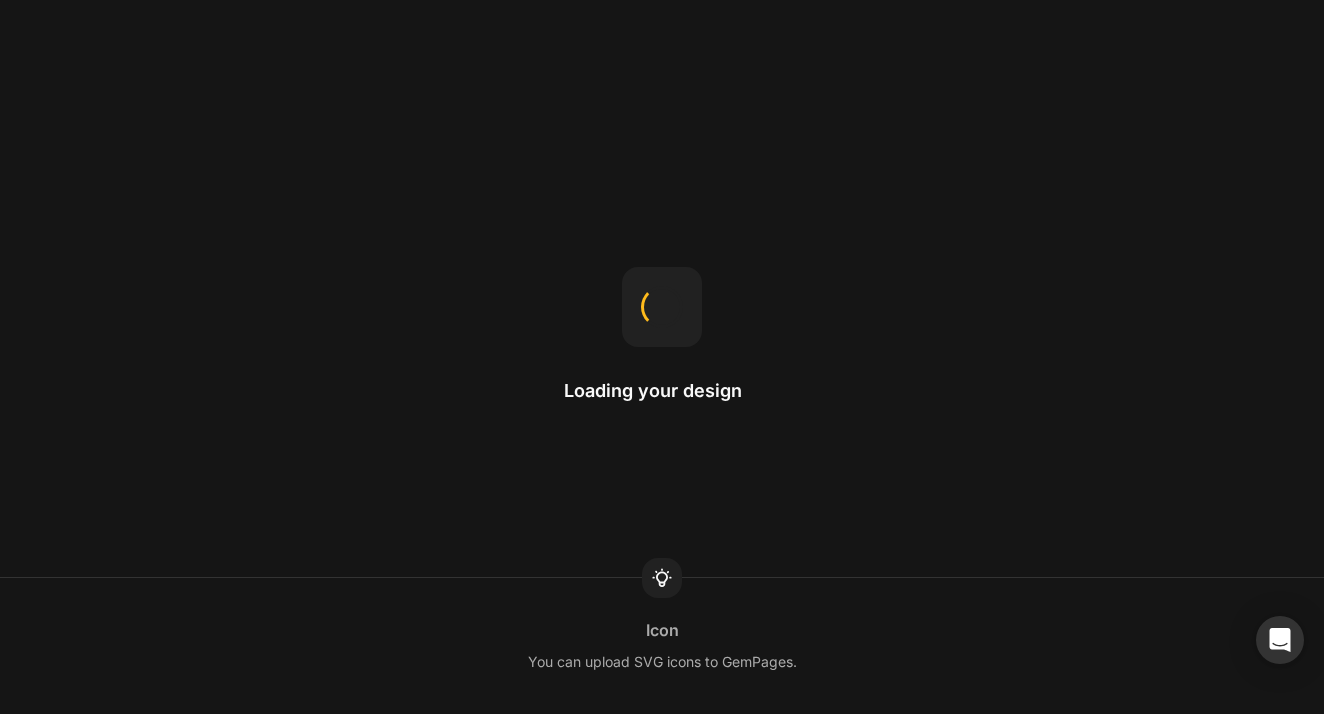 scroll, scrollTop: 0, scrollLeft: 0, axis: both 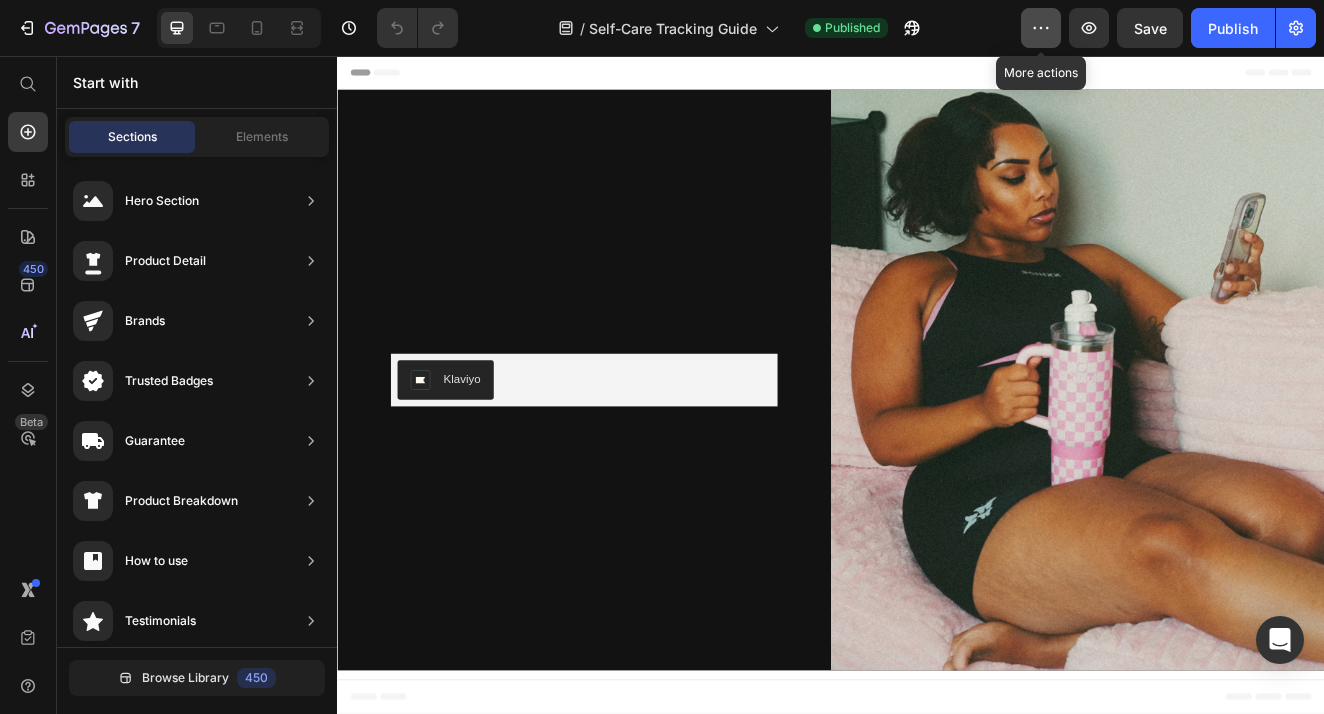 click 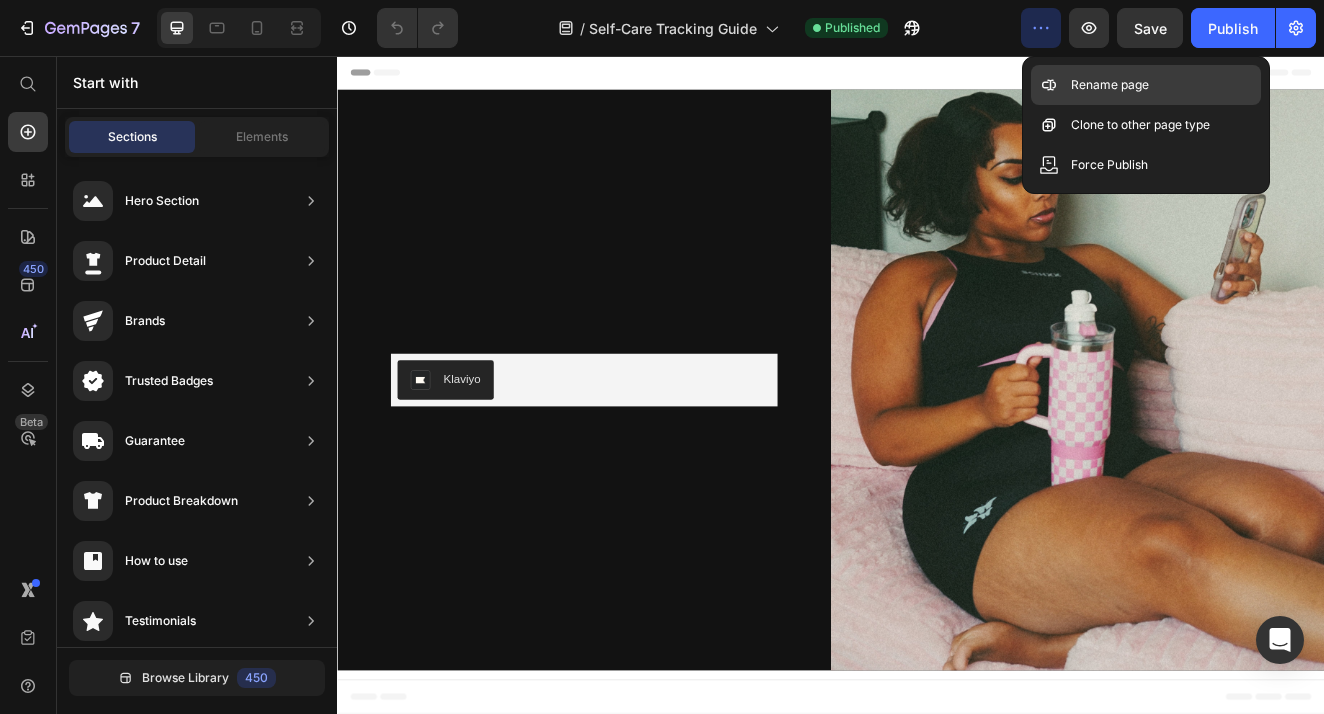 click on "Rename page" at bounding box center (1110, 85) 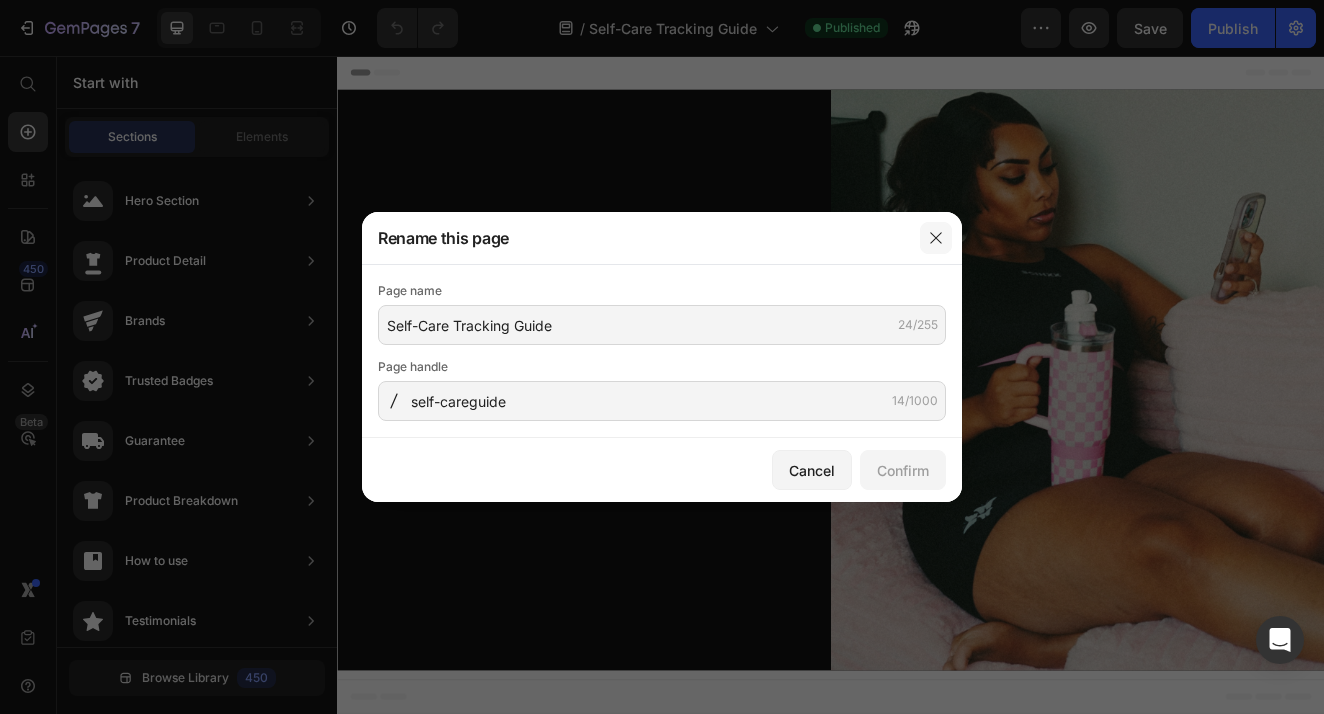 click 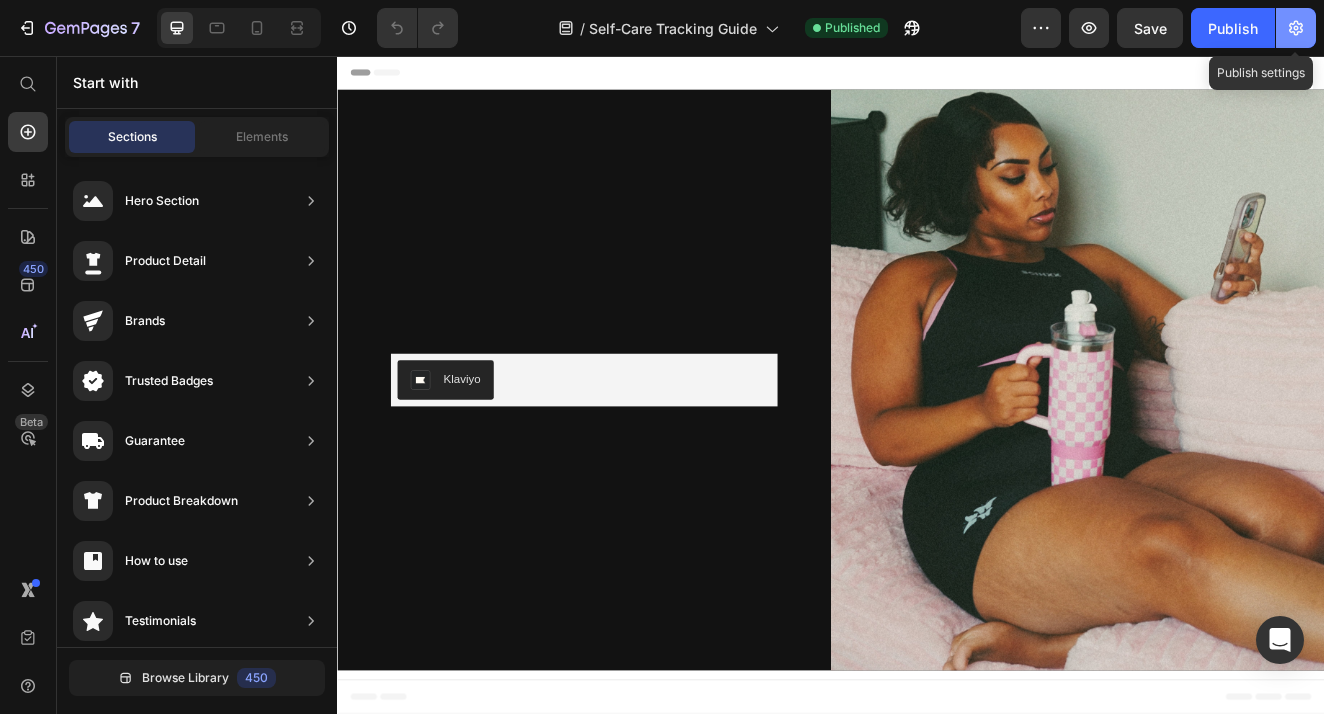 click 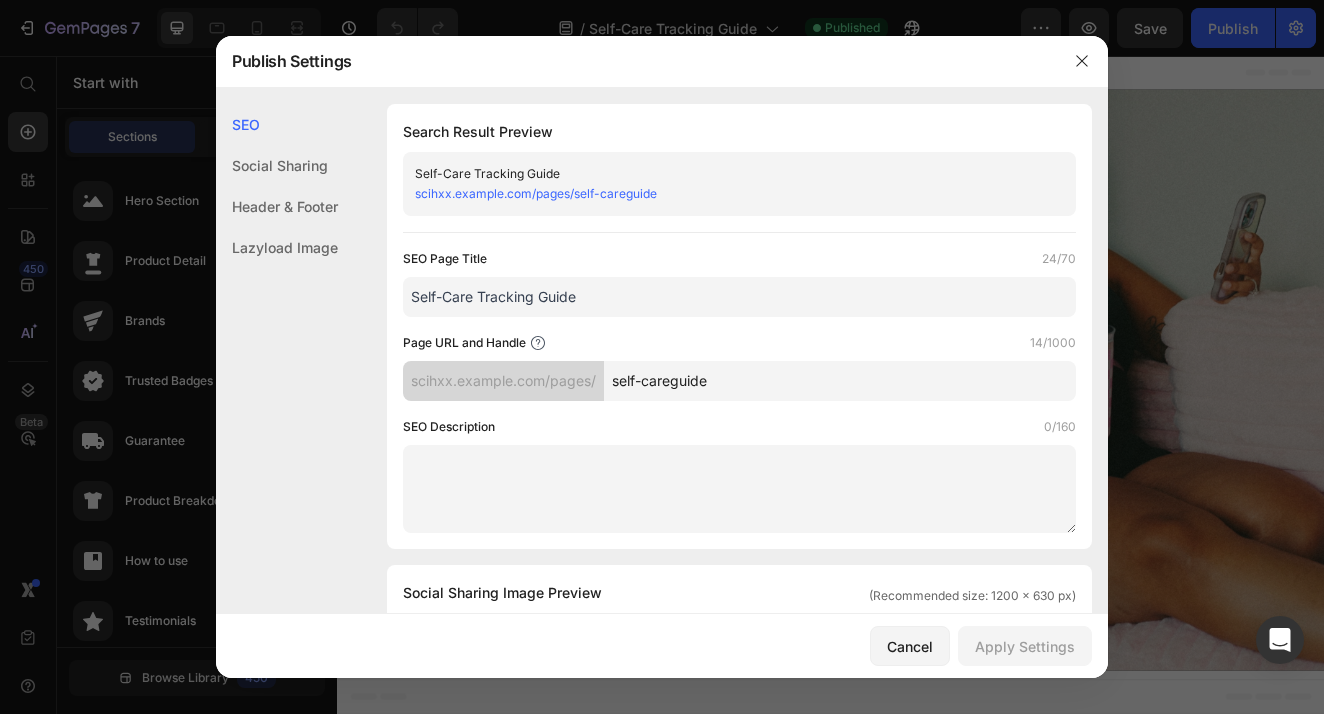 scroll, scrollTop: 0, scrollLeft: 0, axis: both 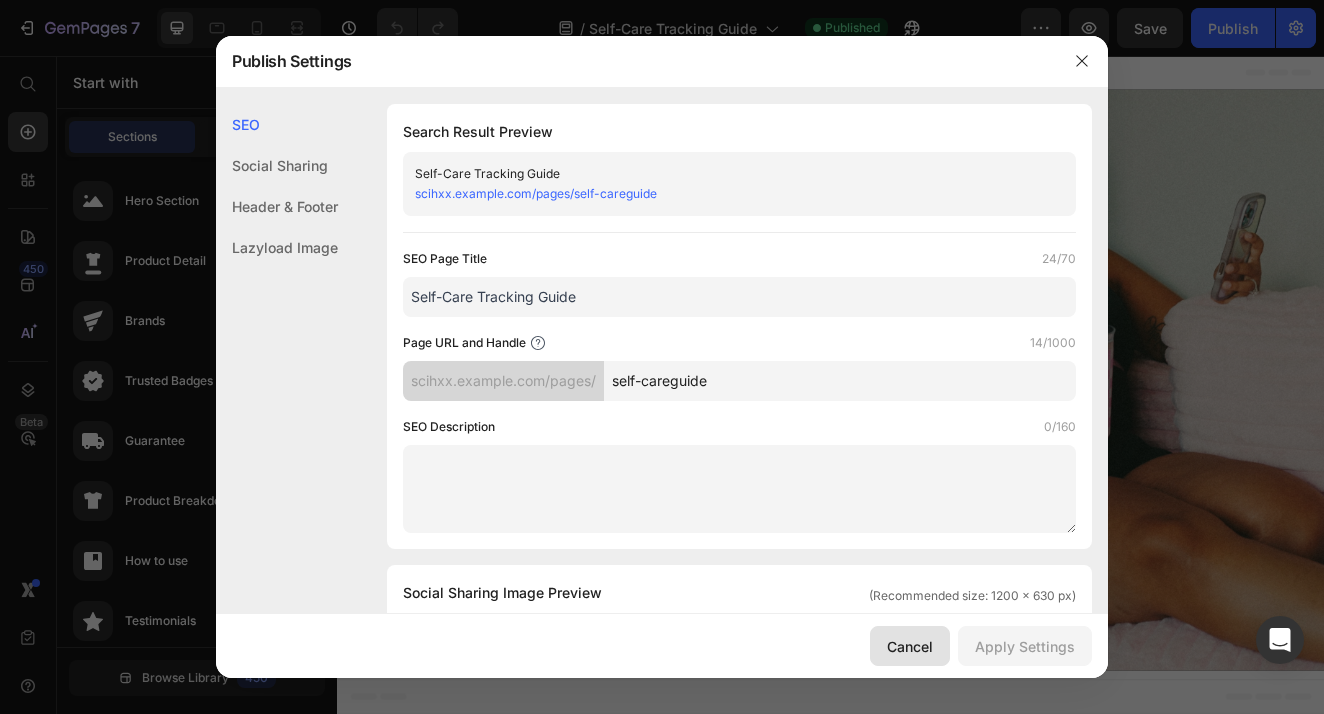 click on "Cancel" at bounding box center (910, 646) 